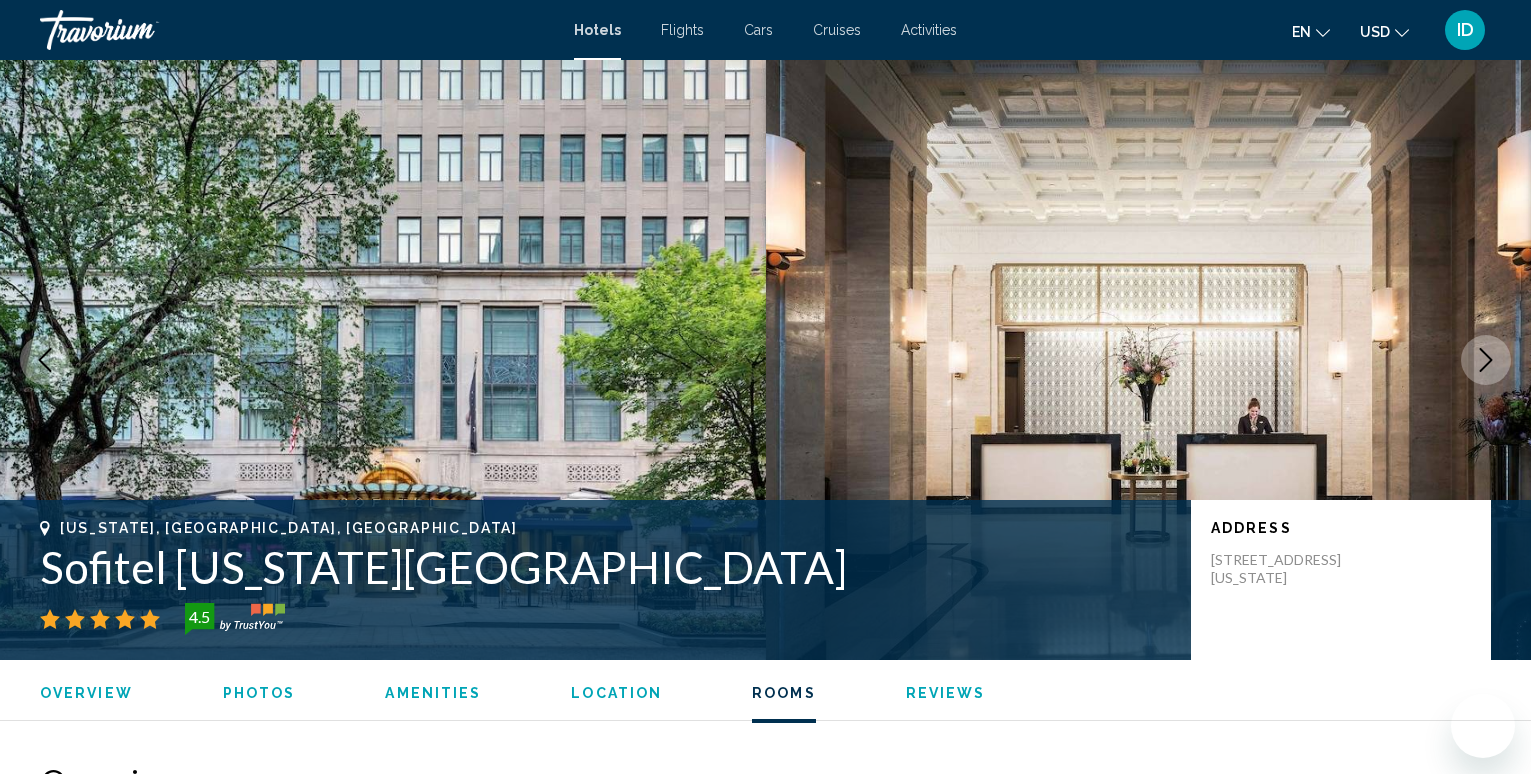 scroll, scrollTop: 2600, scrollLeft: 0, axis: vertical 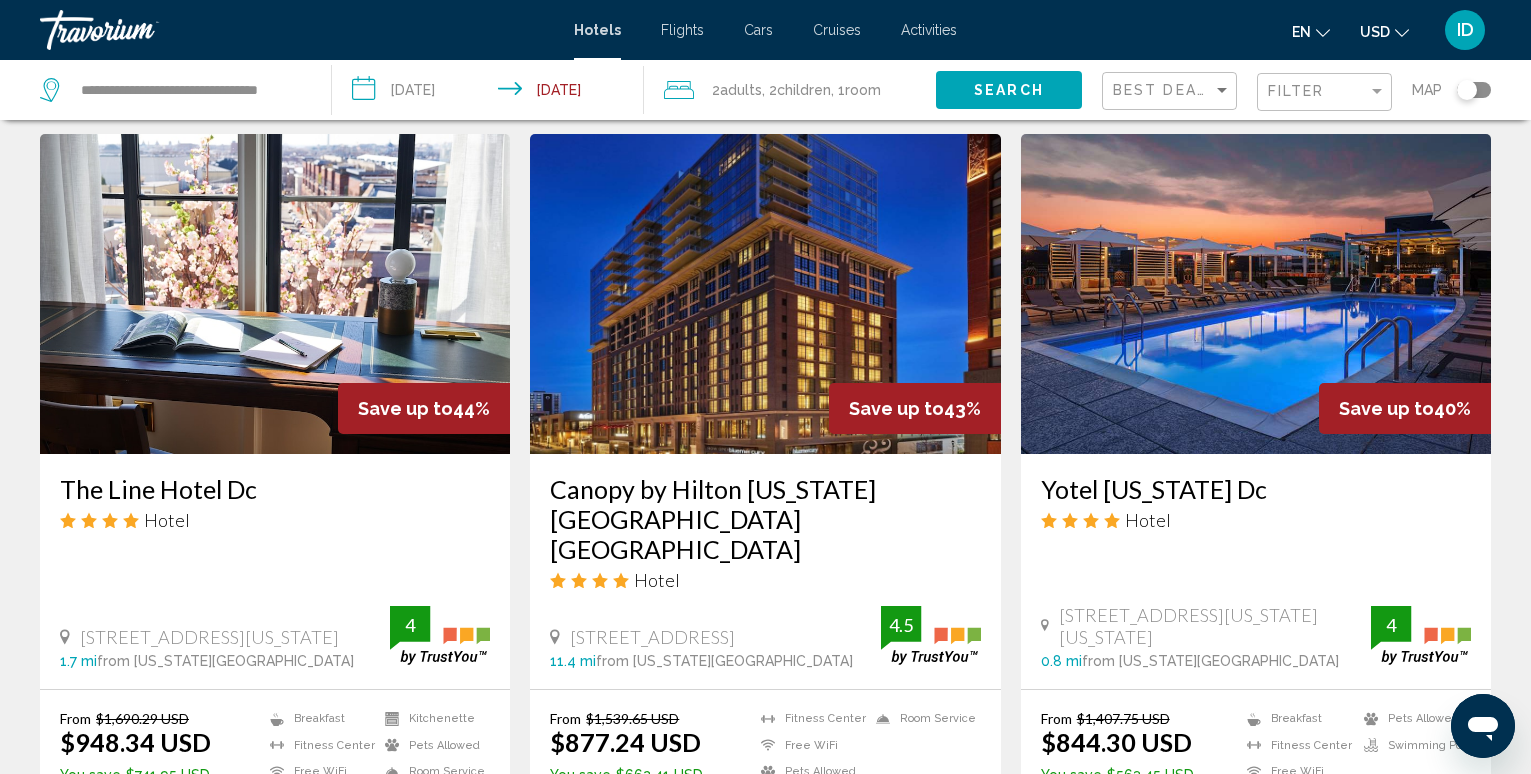 click at bounding box center (275, 294) 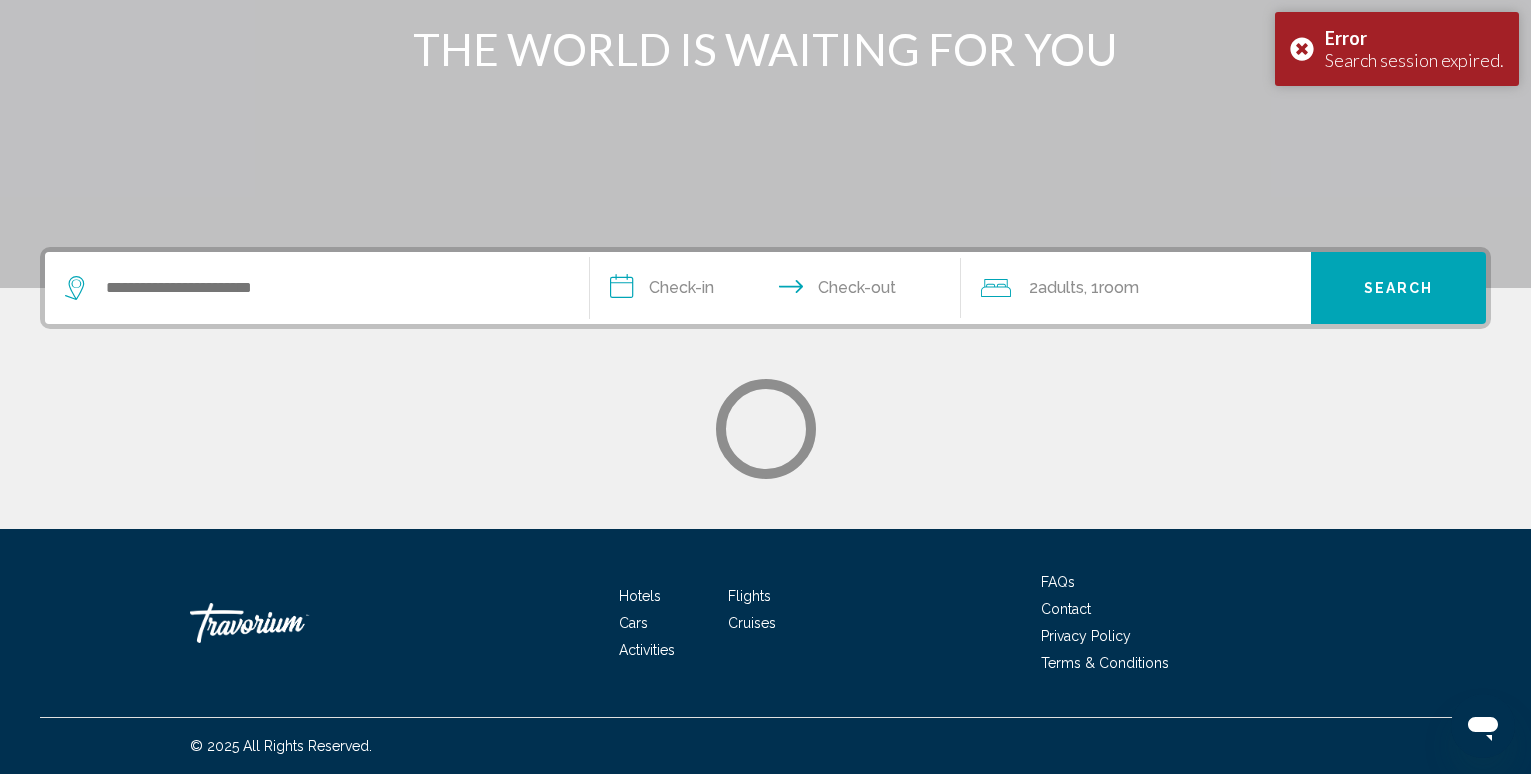 scroll, scrollTop: 0, scrollLeft: 0, axis: both 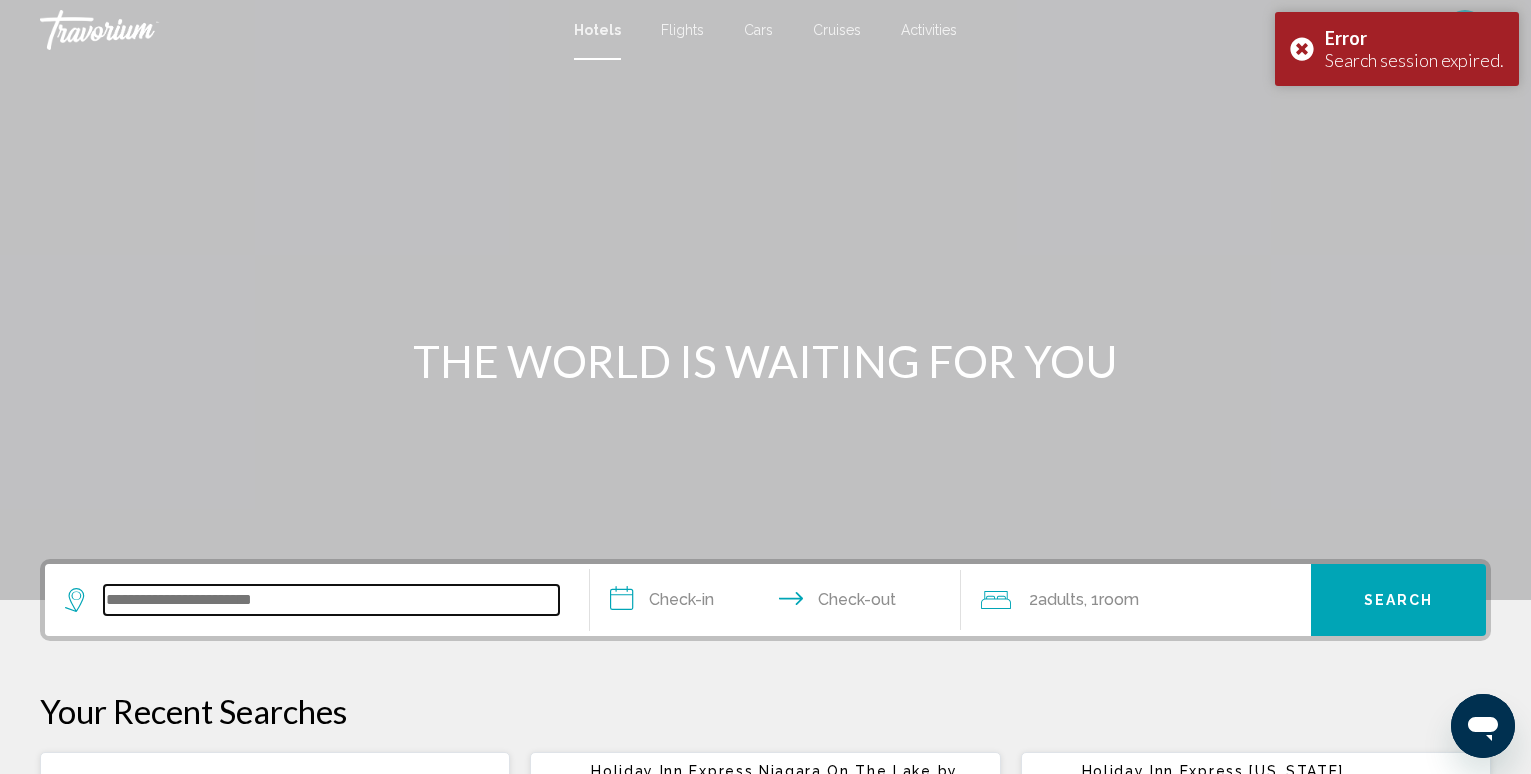 click at bounding box center [331, 600] 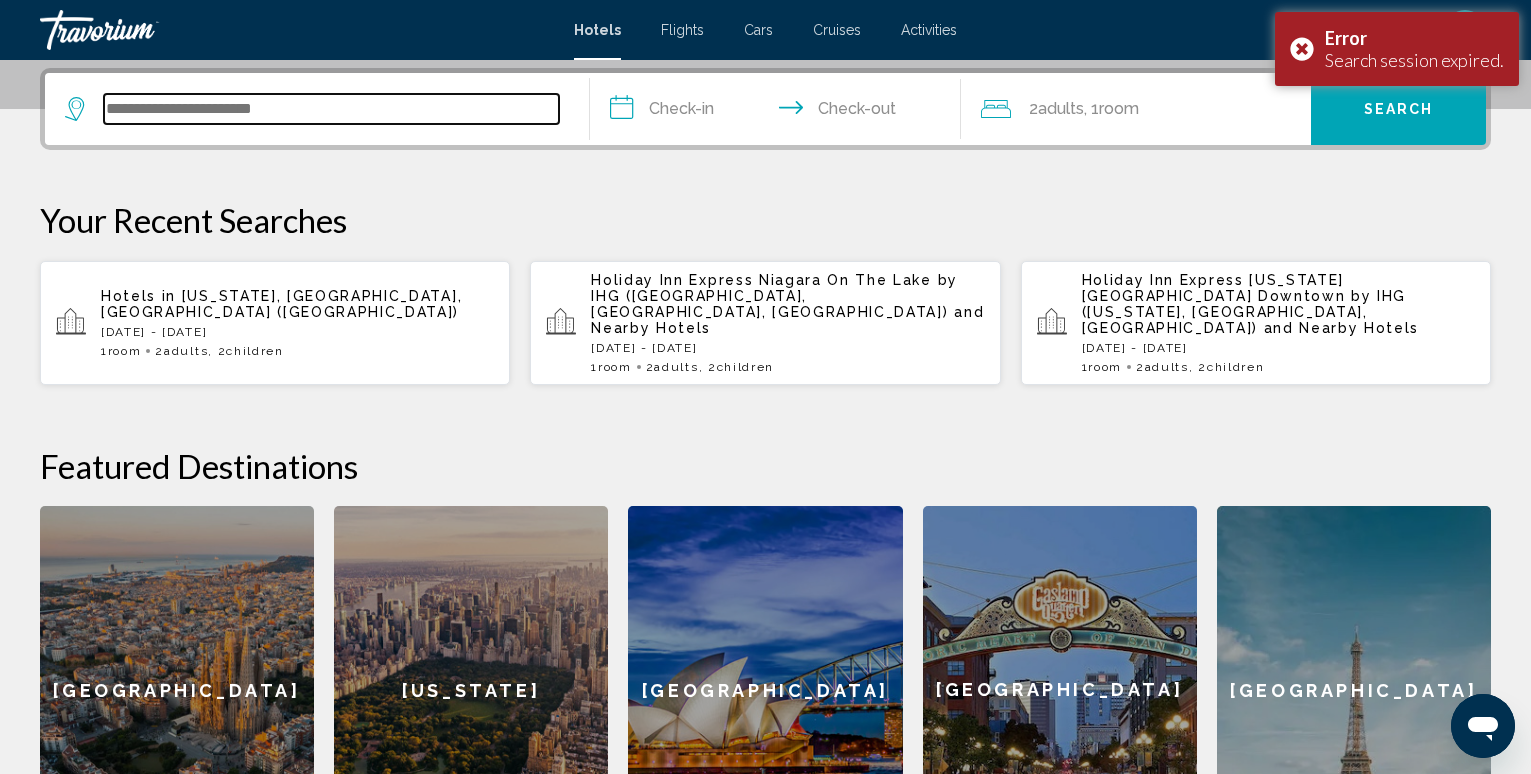 scroll, scrollTop: 494, scrollLeft: 0, axis: vertical 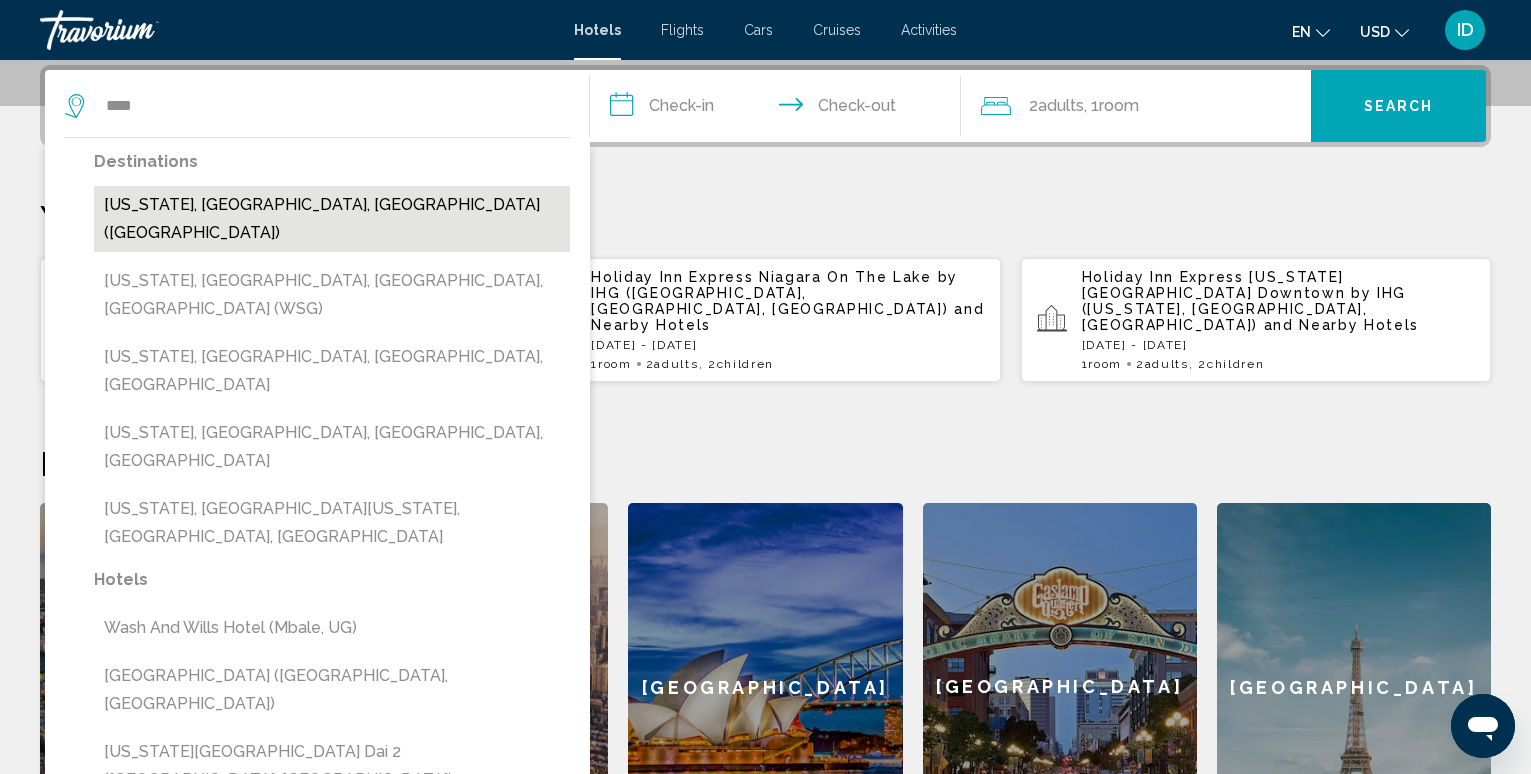 click on "[US_STATE], [GEOGRAPHIC_DATA], [GEOGRAPHIC_DATA] ([GEOGRAPHIC_DATA])" at bounding box center (332, 219) 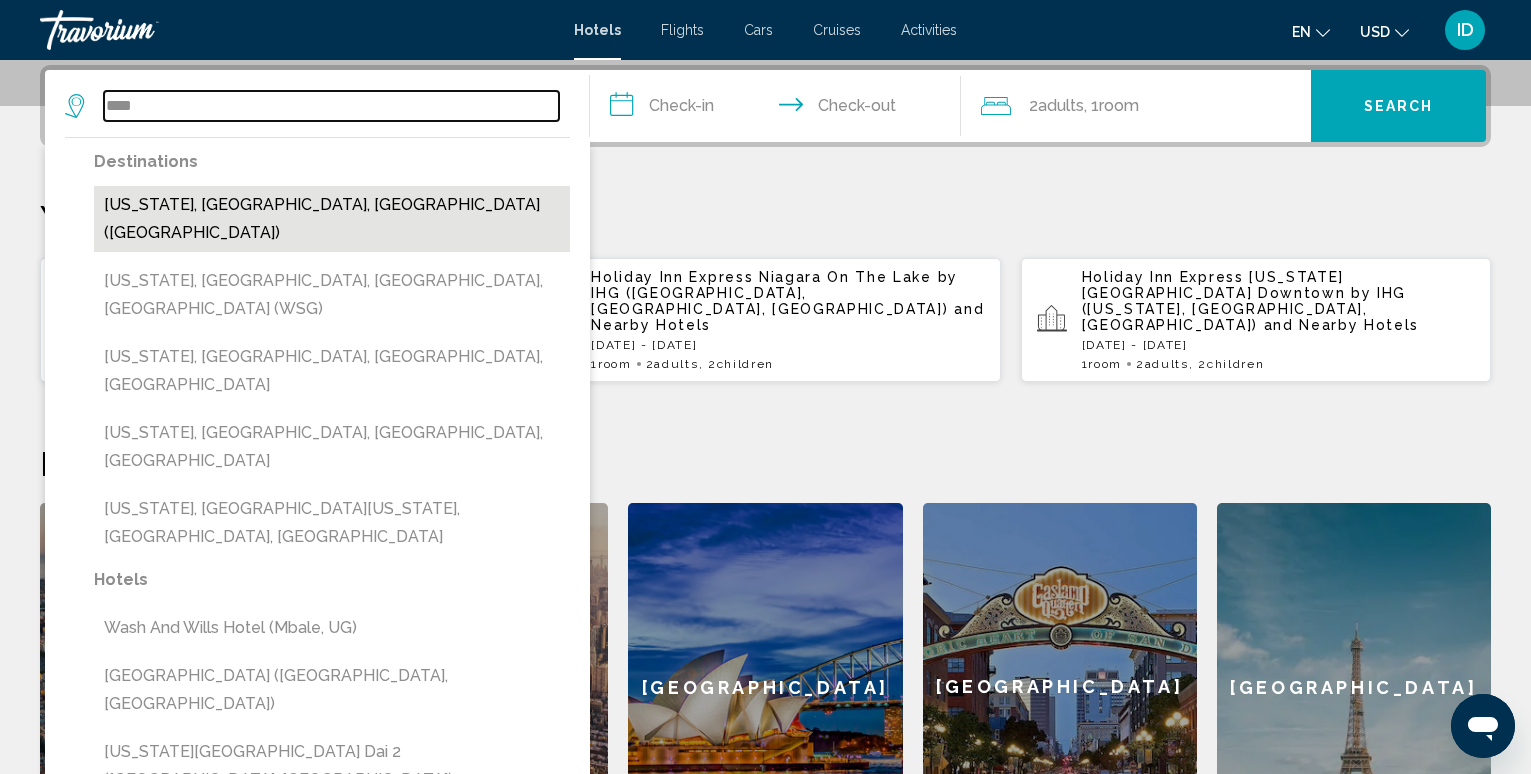 type on "**********" 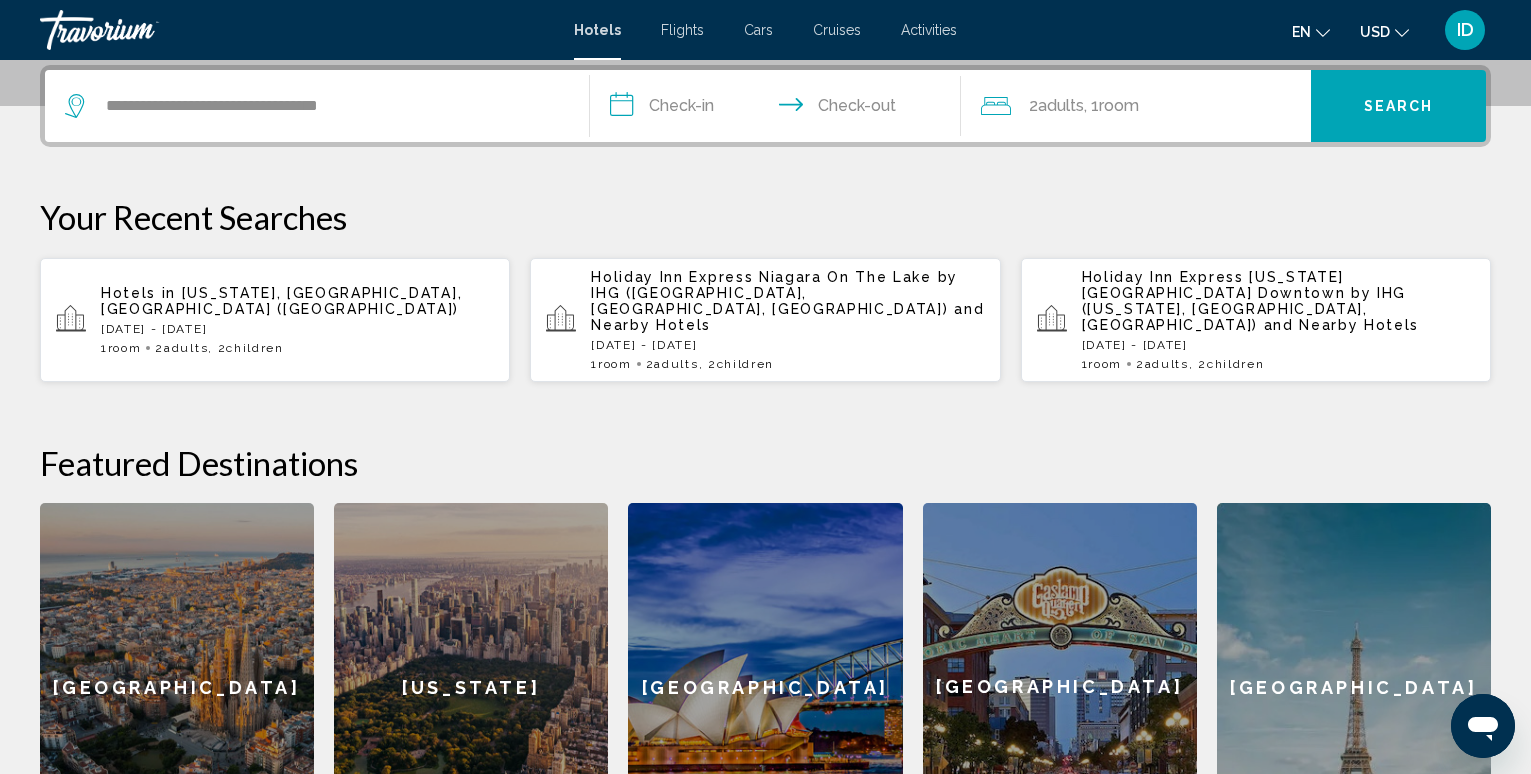 click on "**********" at bounding box center [779, 109] 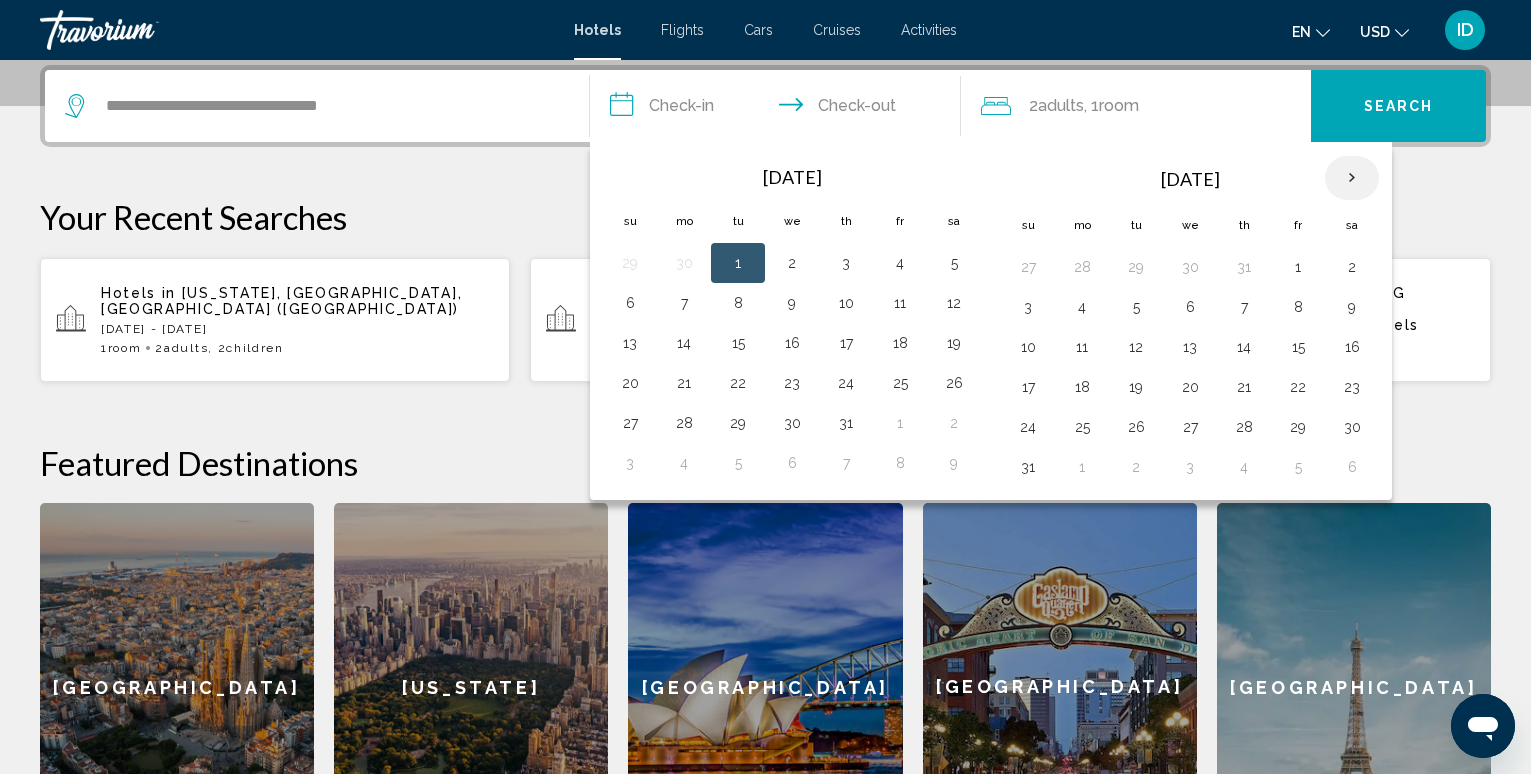 click at bounding box center (1352, 178) 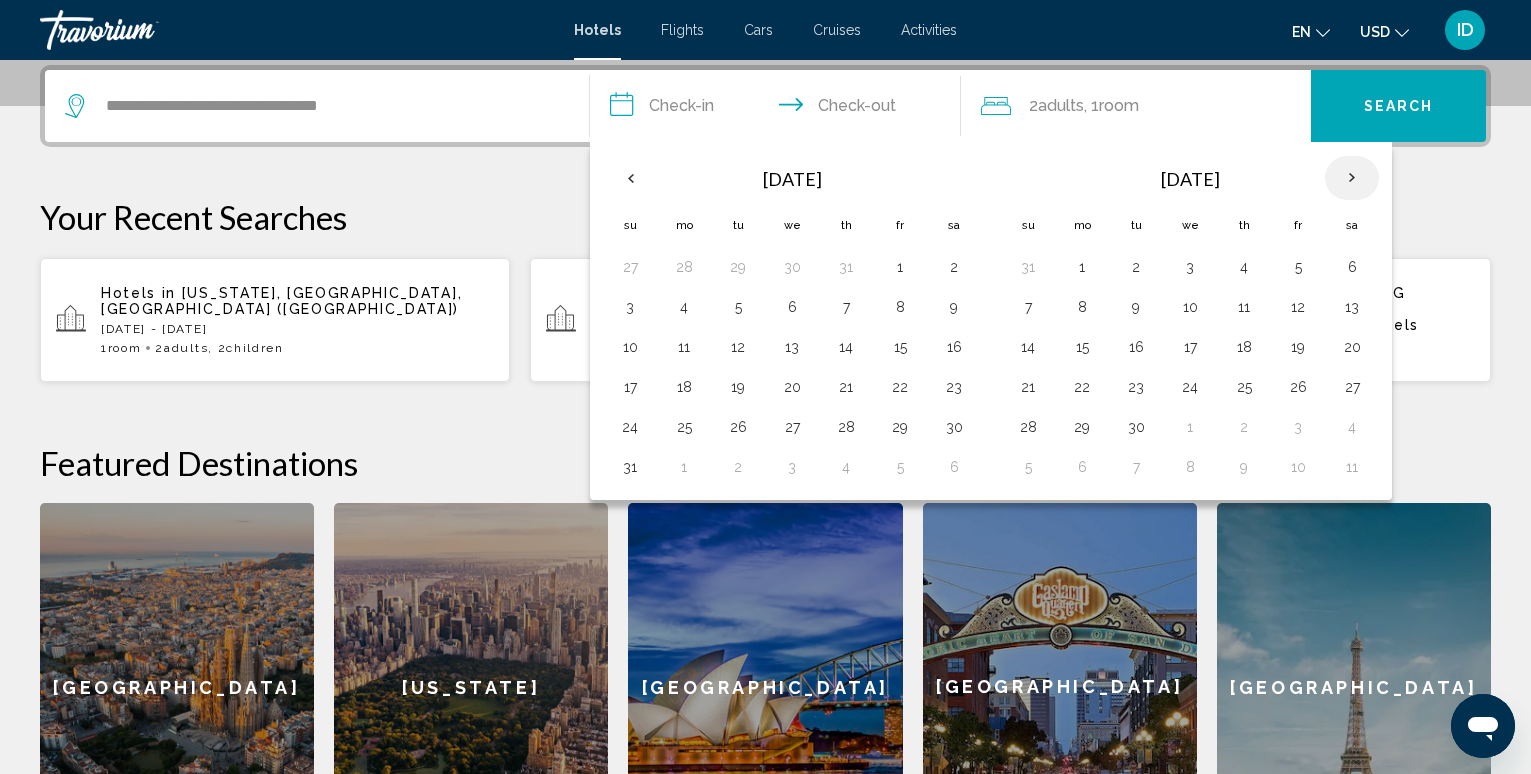 click at bounding box center [1352, 178] 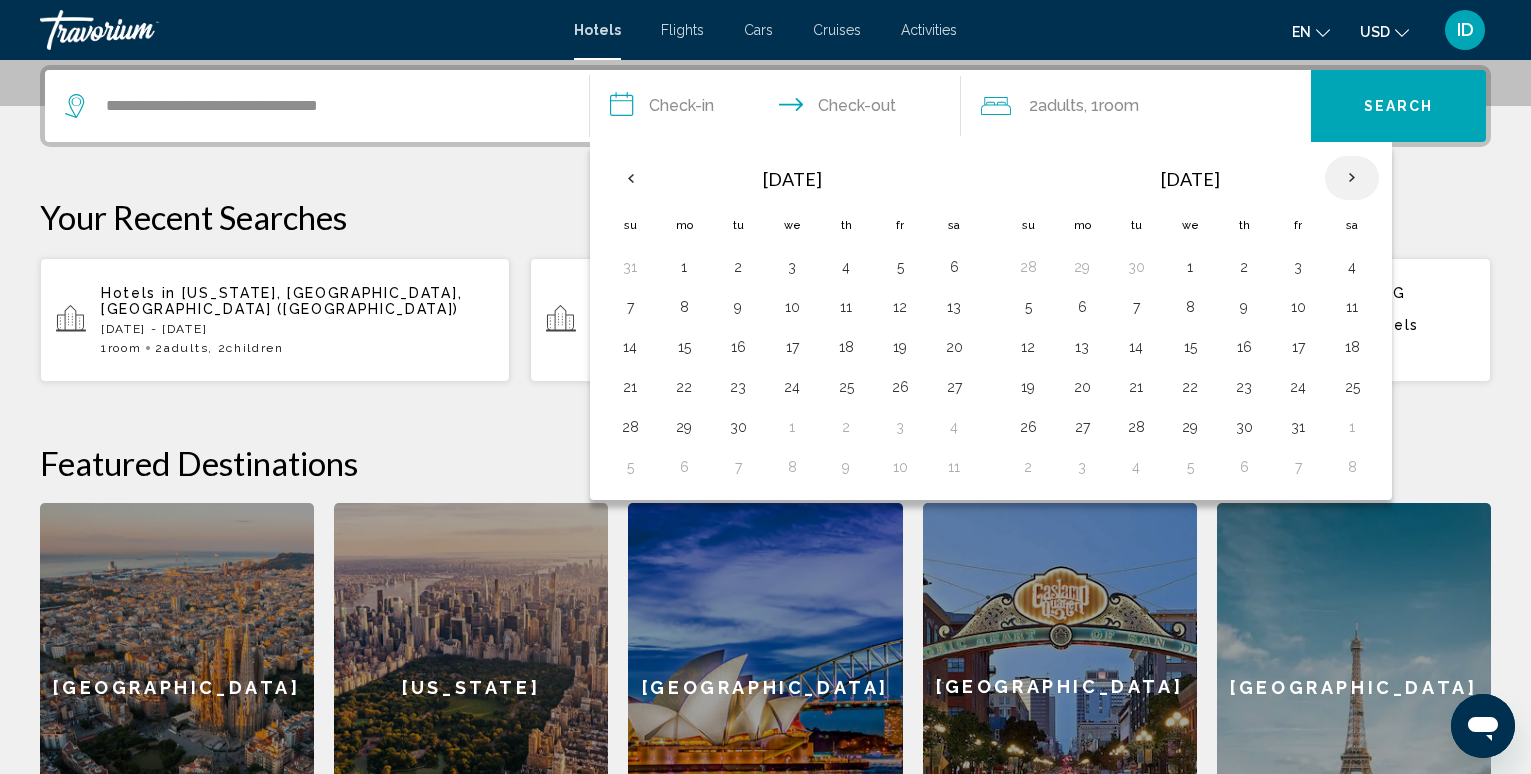 click at bounding box center (1352, 178) 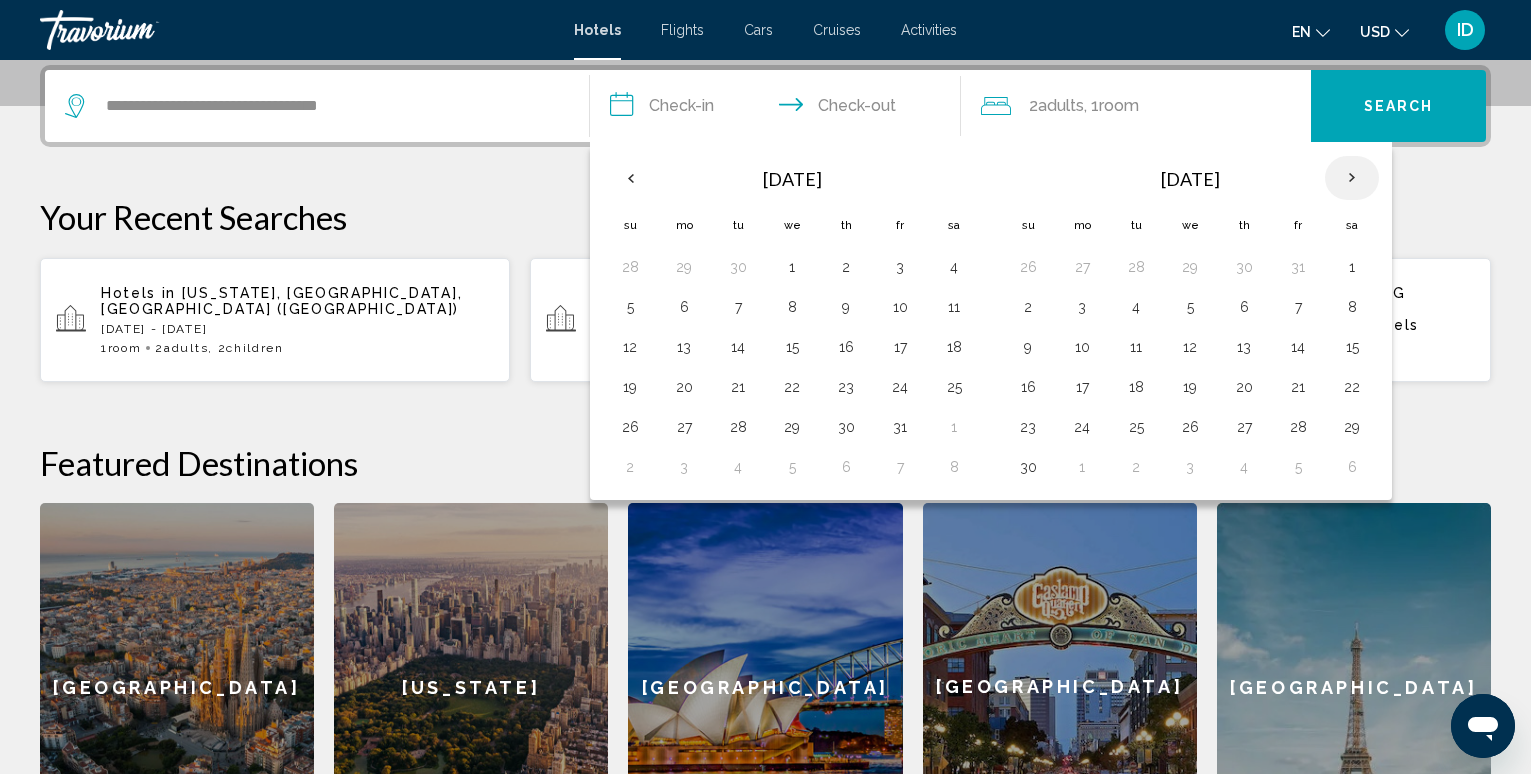 click at bounding box center (1352, 178) 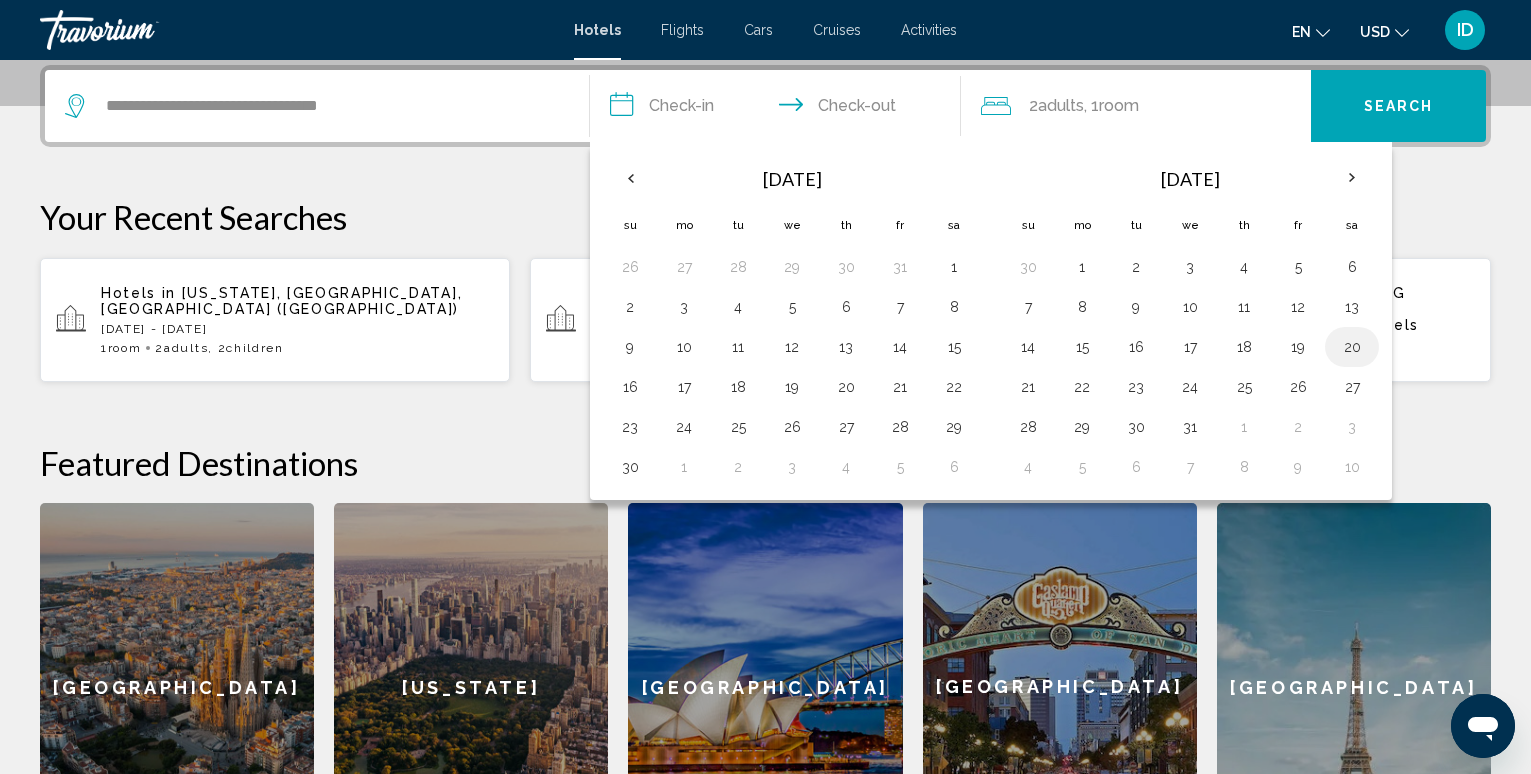 click on "20" at bounding box center (1352, 347) 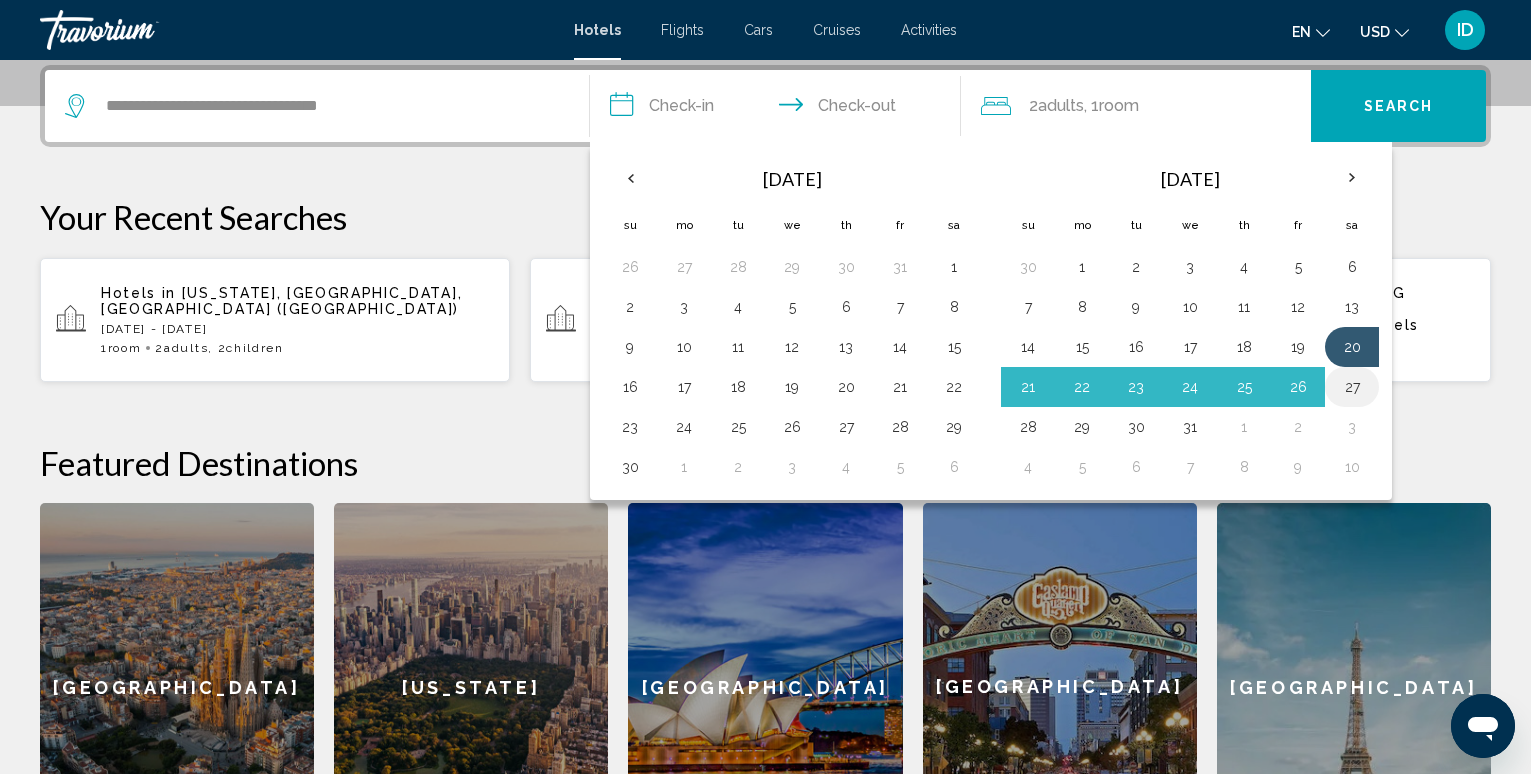 click on "27" at bounding box center [1352, 387] 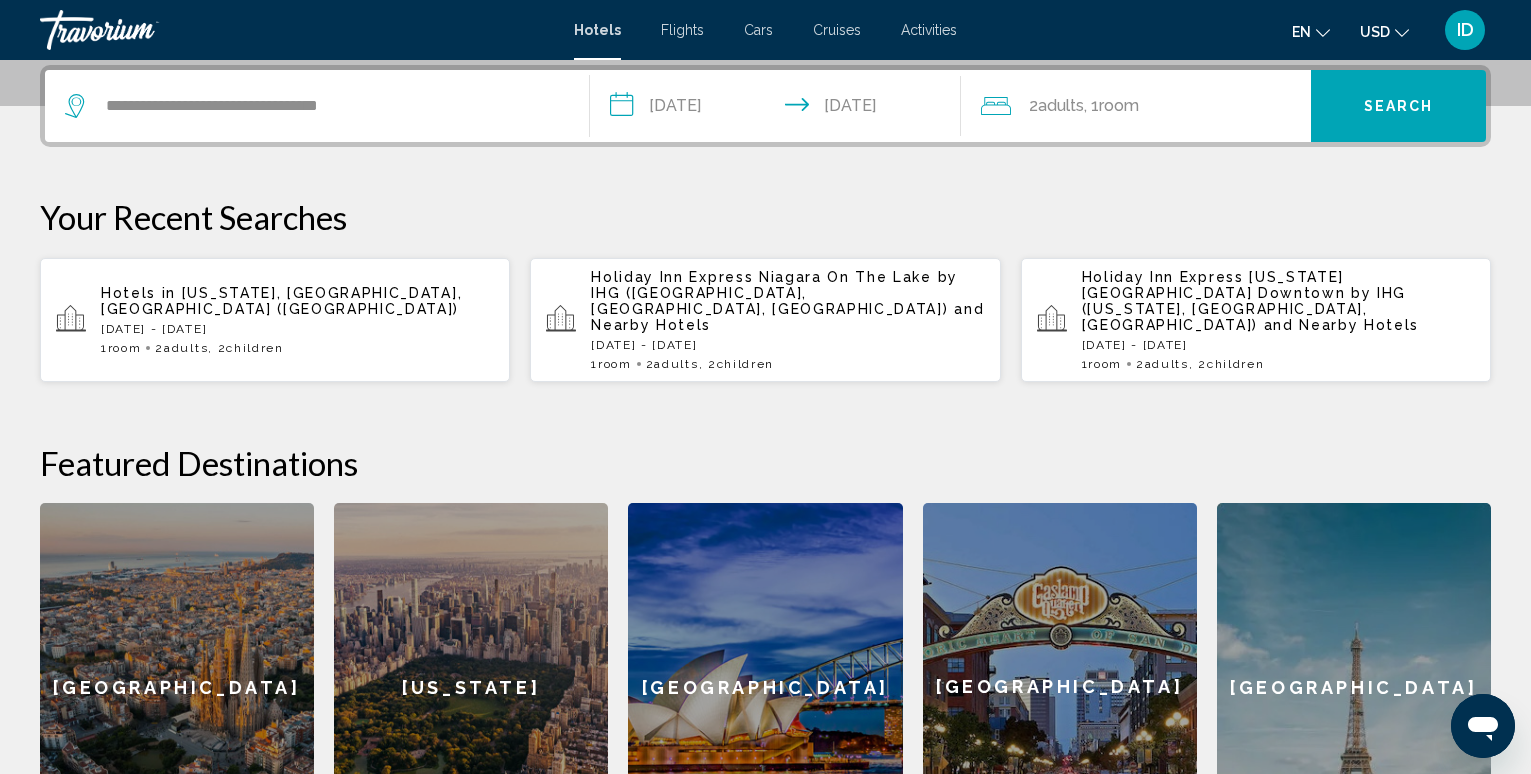 click on "2  Adult Adults , 1  Room rooms" 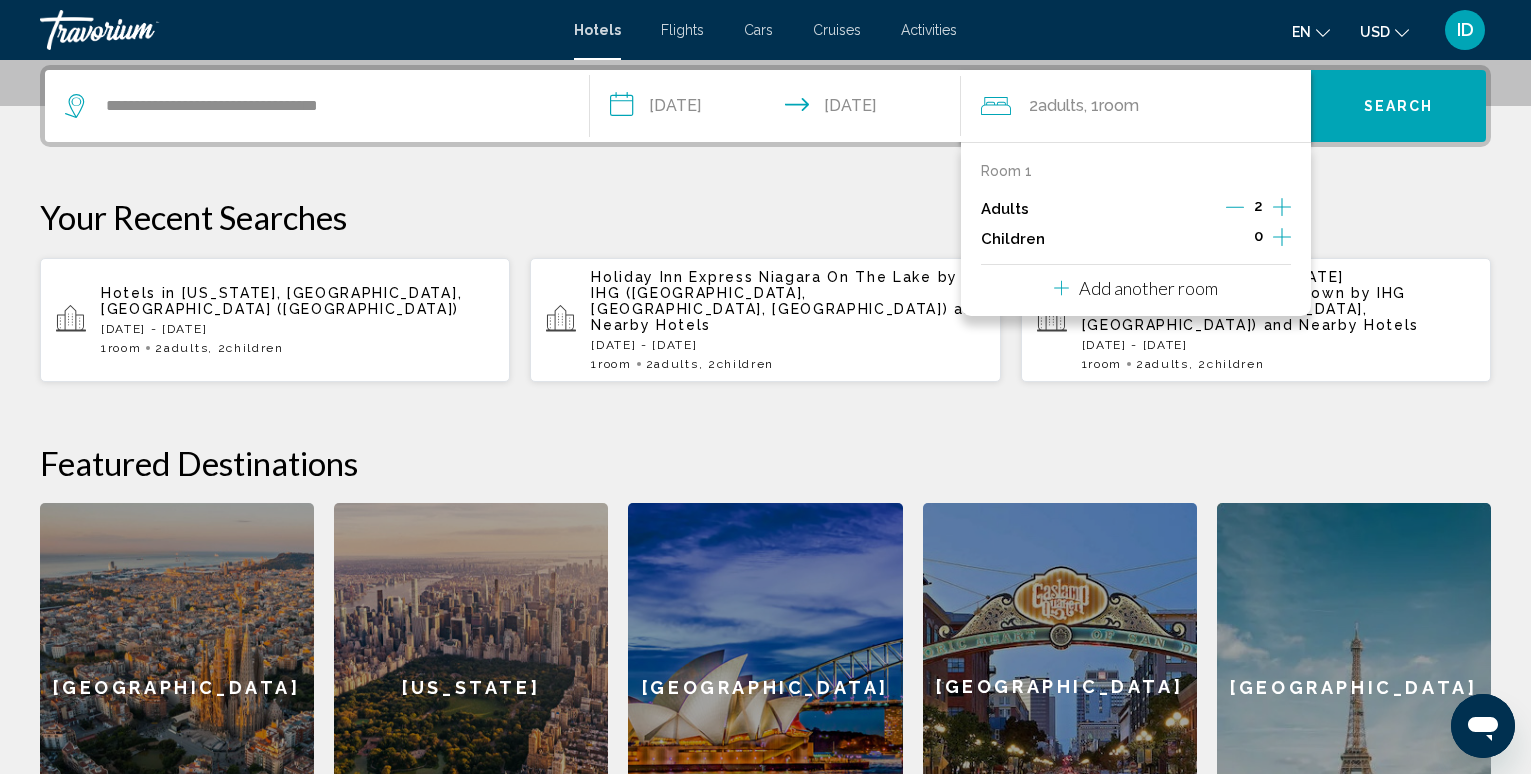 click 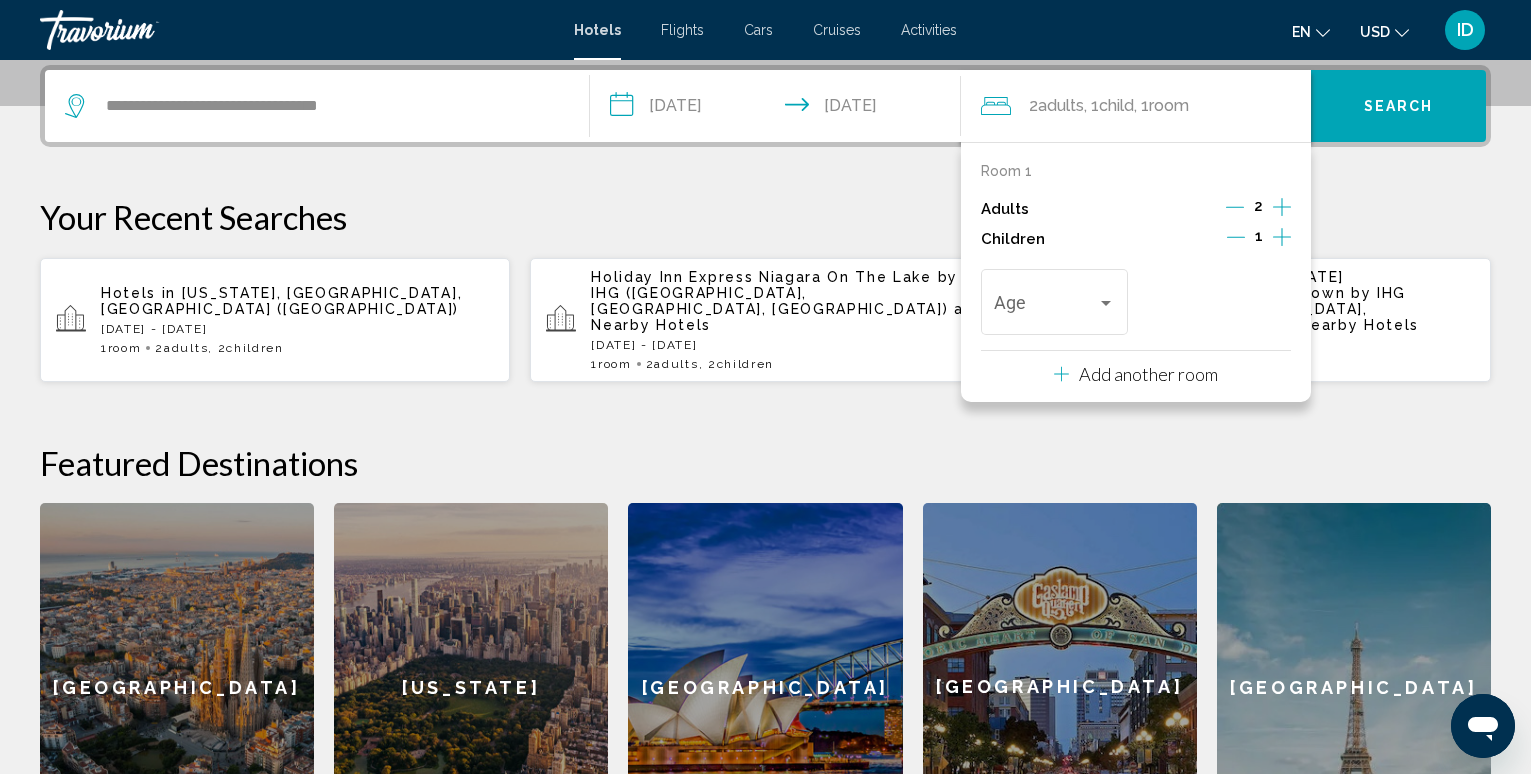 click 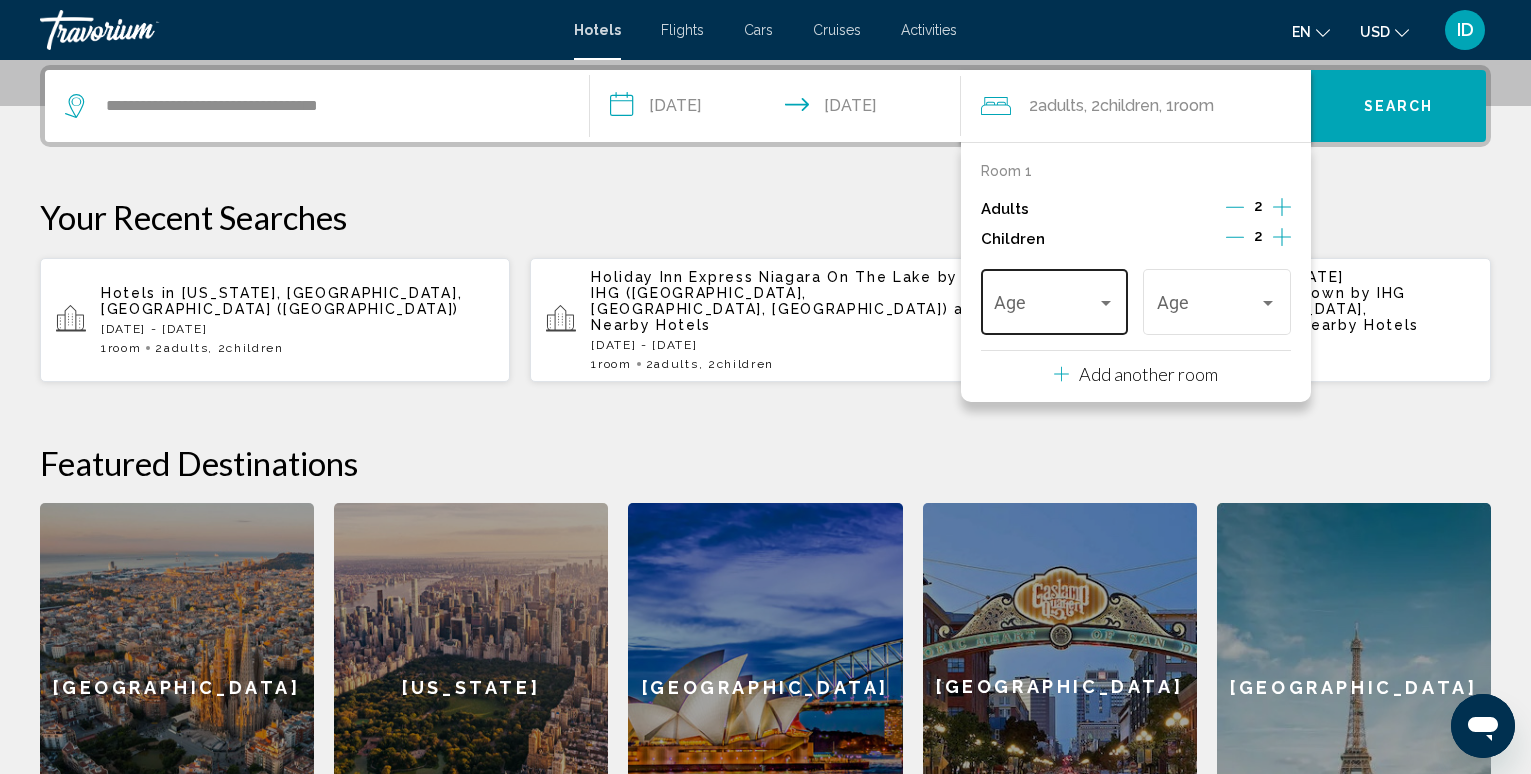 click at bounding box center [1106, 303] 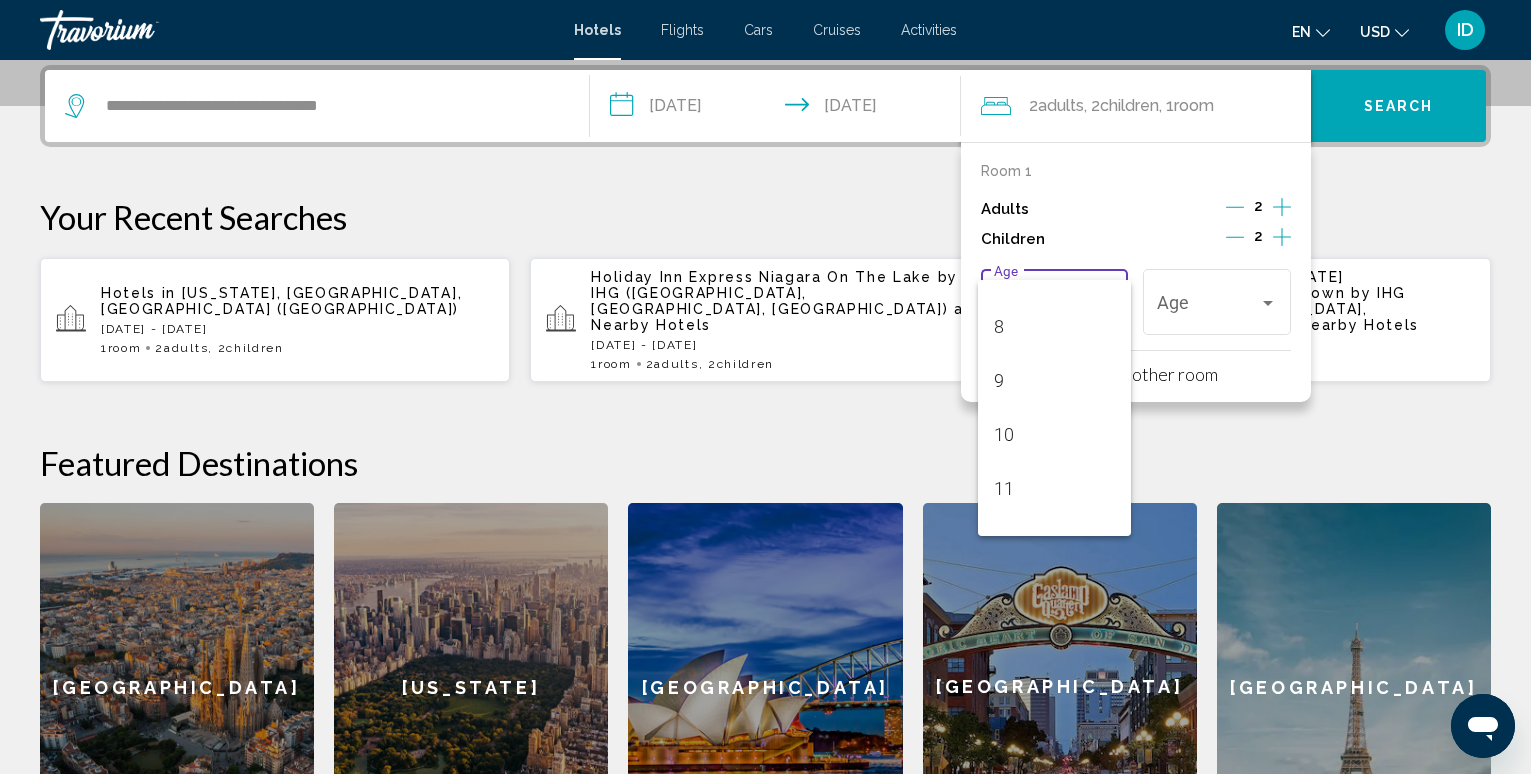 scroll, scrollTop: 500, scrollLeft: 0, axis: vertical 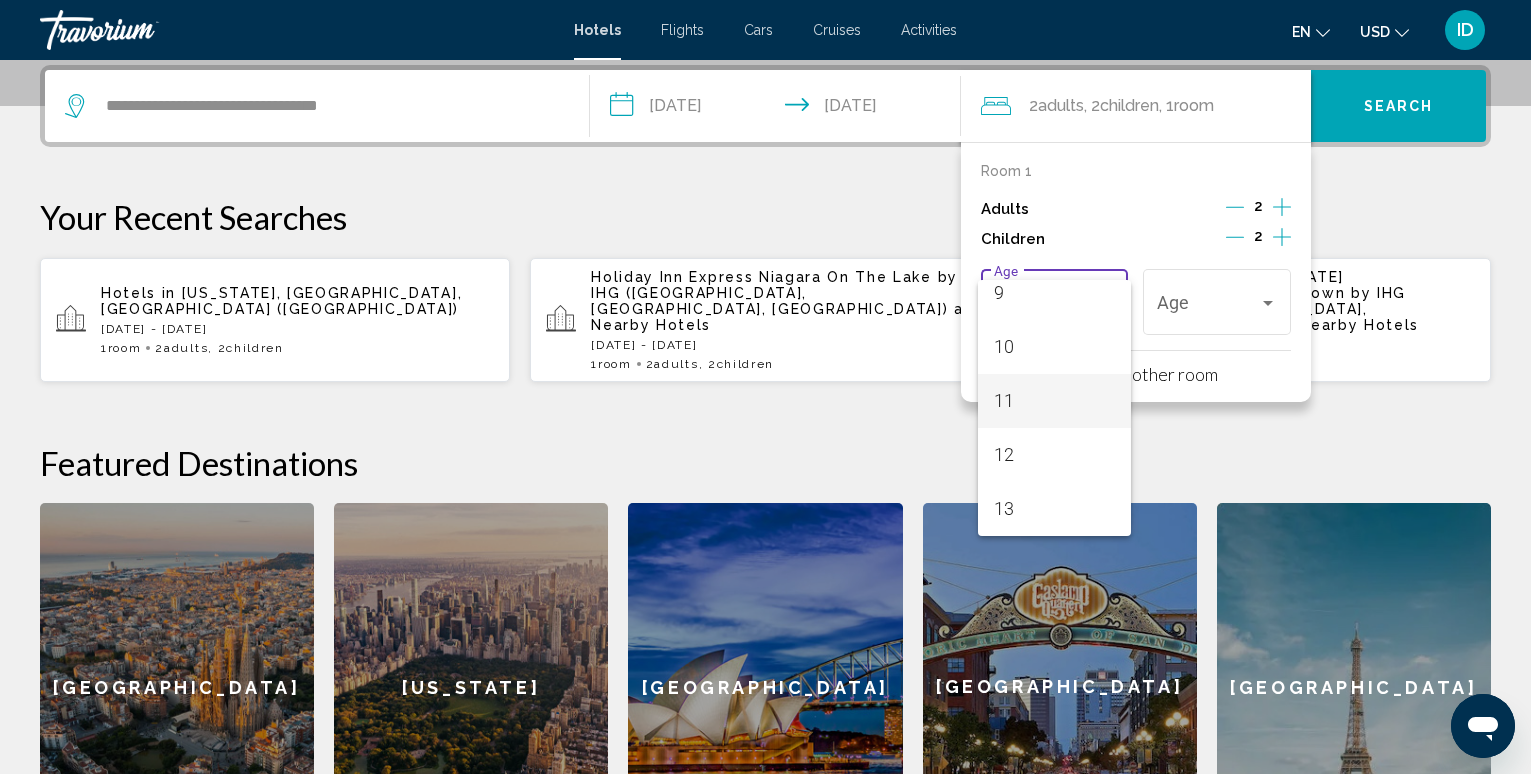 click on "11" at bounding box center (1054, 401) 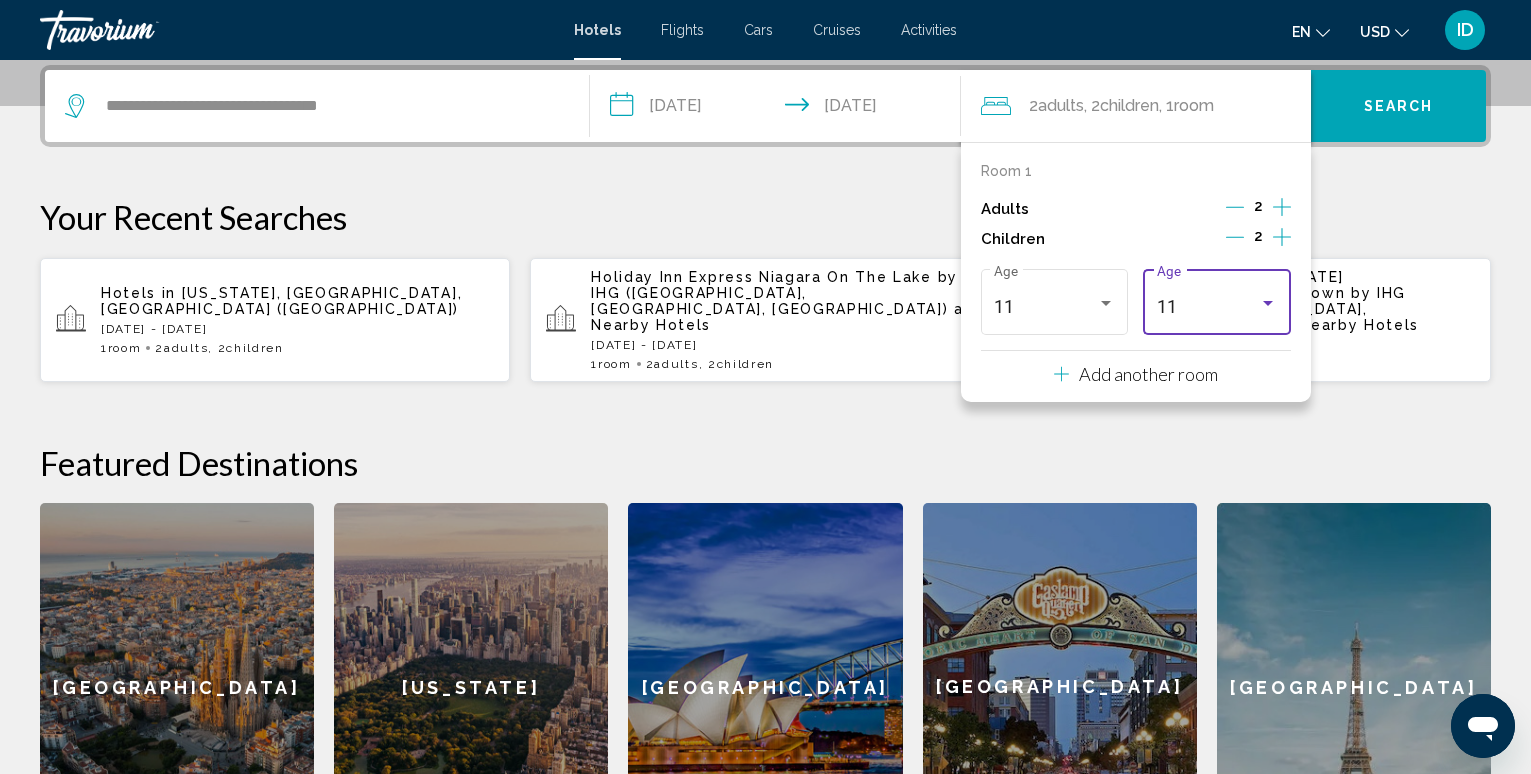 click at bounding box center [1268, 303] 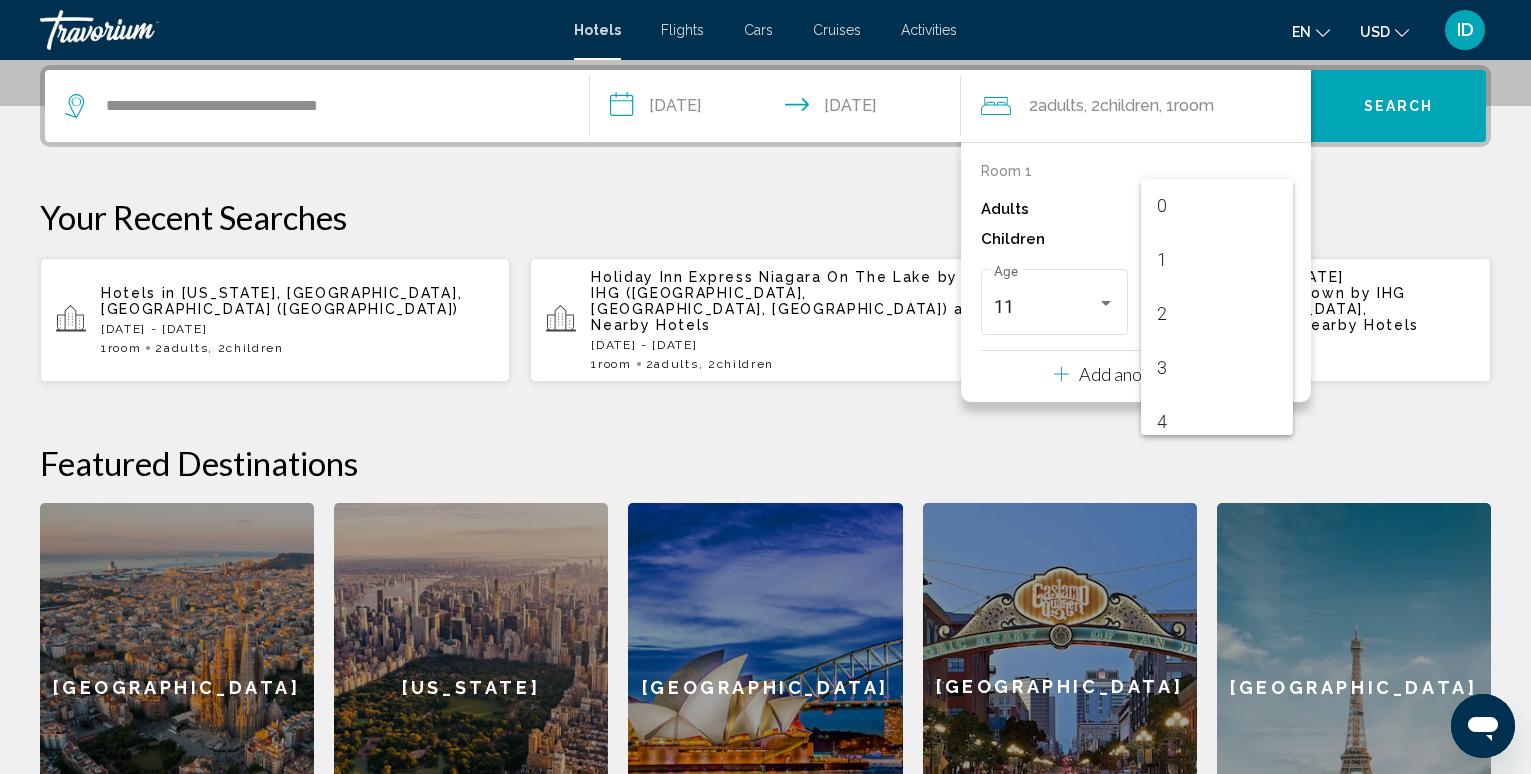 scroll, scrollTop: 493, scrollLeft: 0, axis: vertical 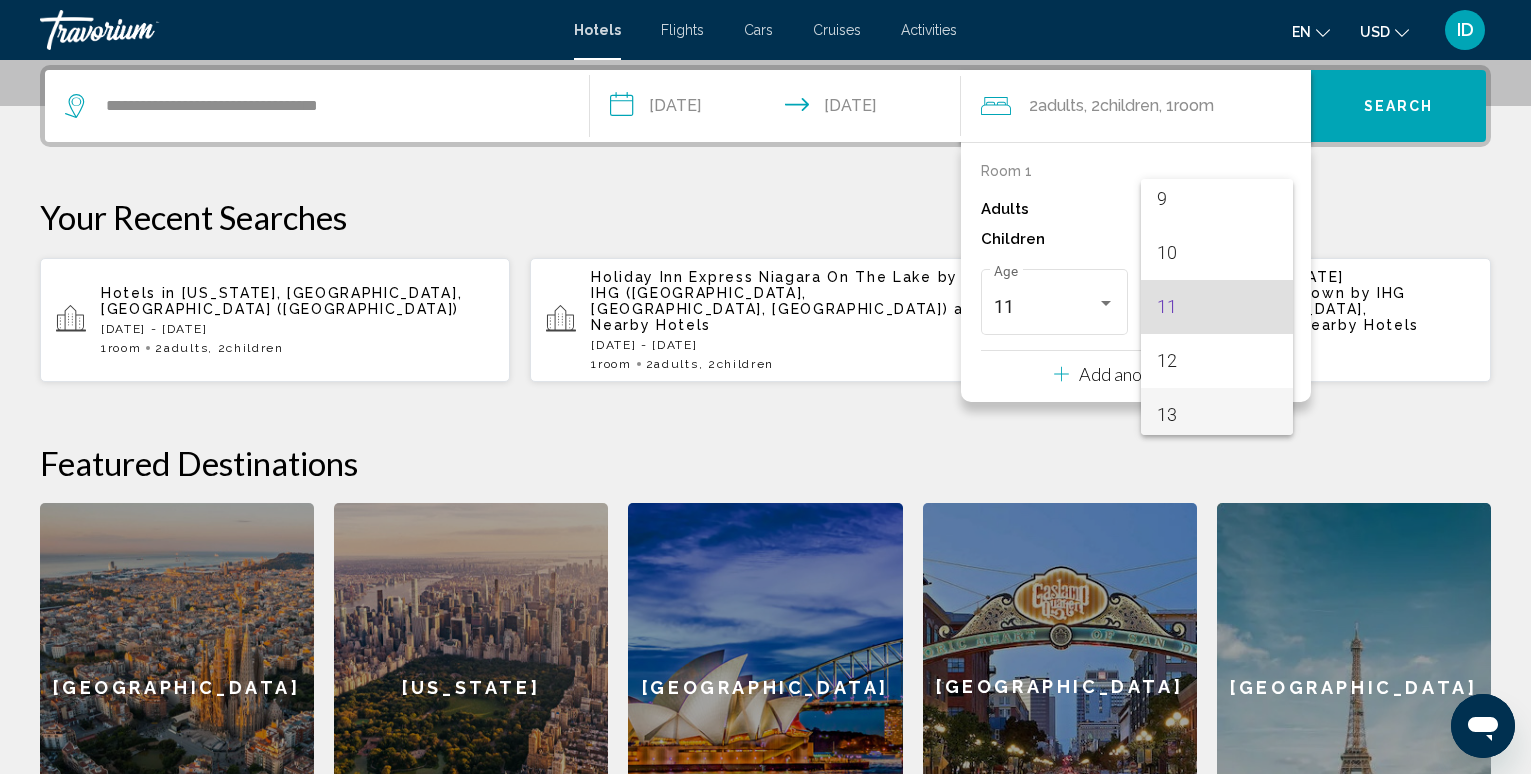 click on "13" at bounding box center (1217, 415) 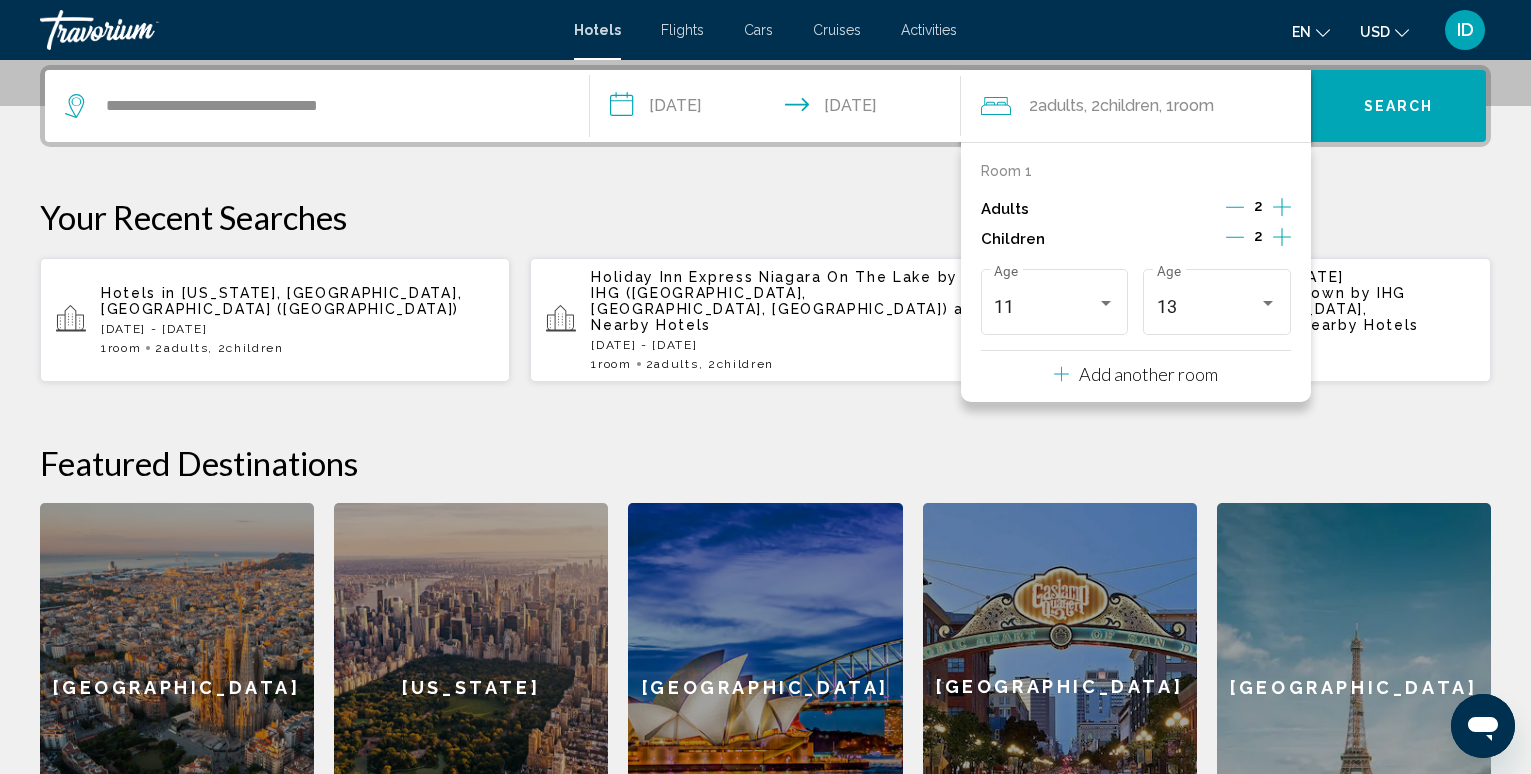 click on "Search" at bounding box center [1399, 107] 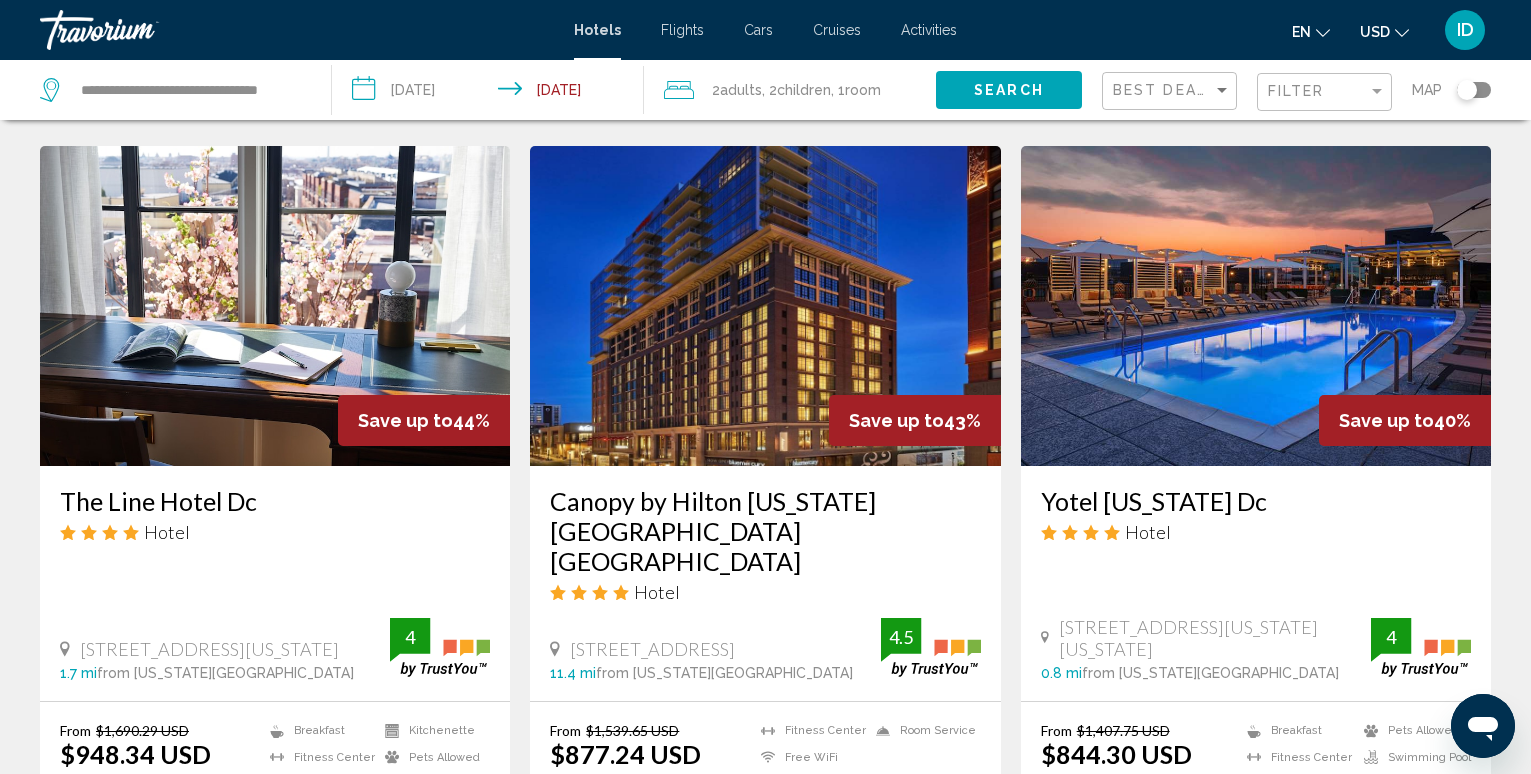 scroll, scrollTop: 800, scrollLeft: 0, axis: vertical 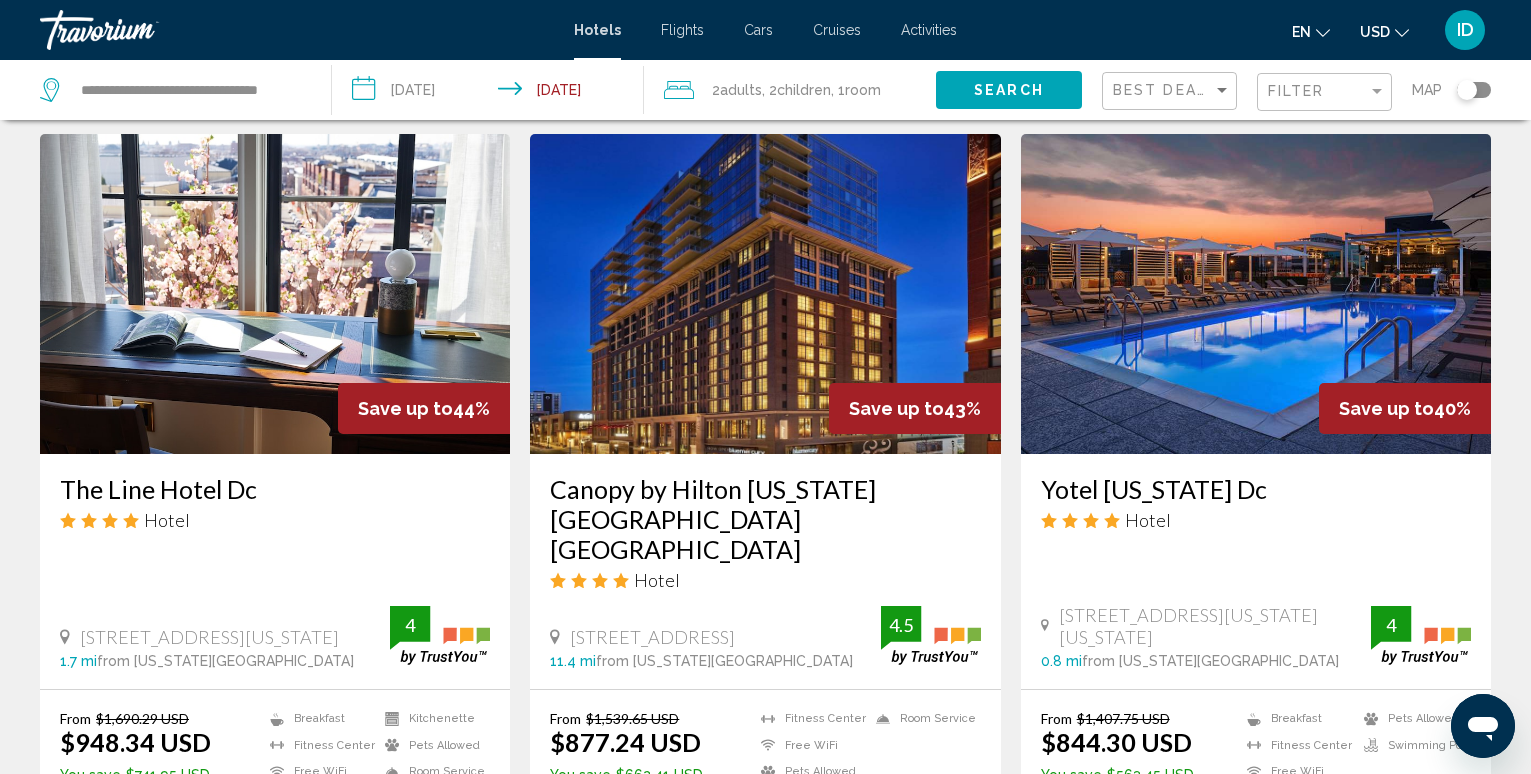 click at bounding box center [275, 294] 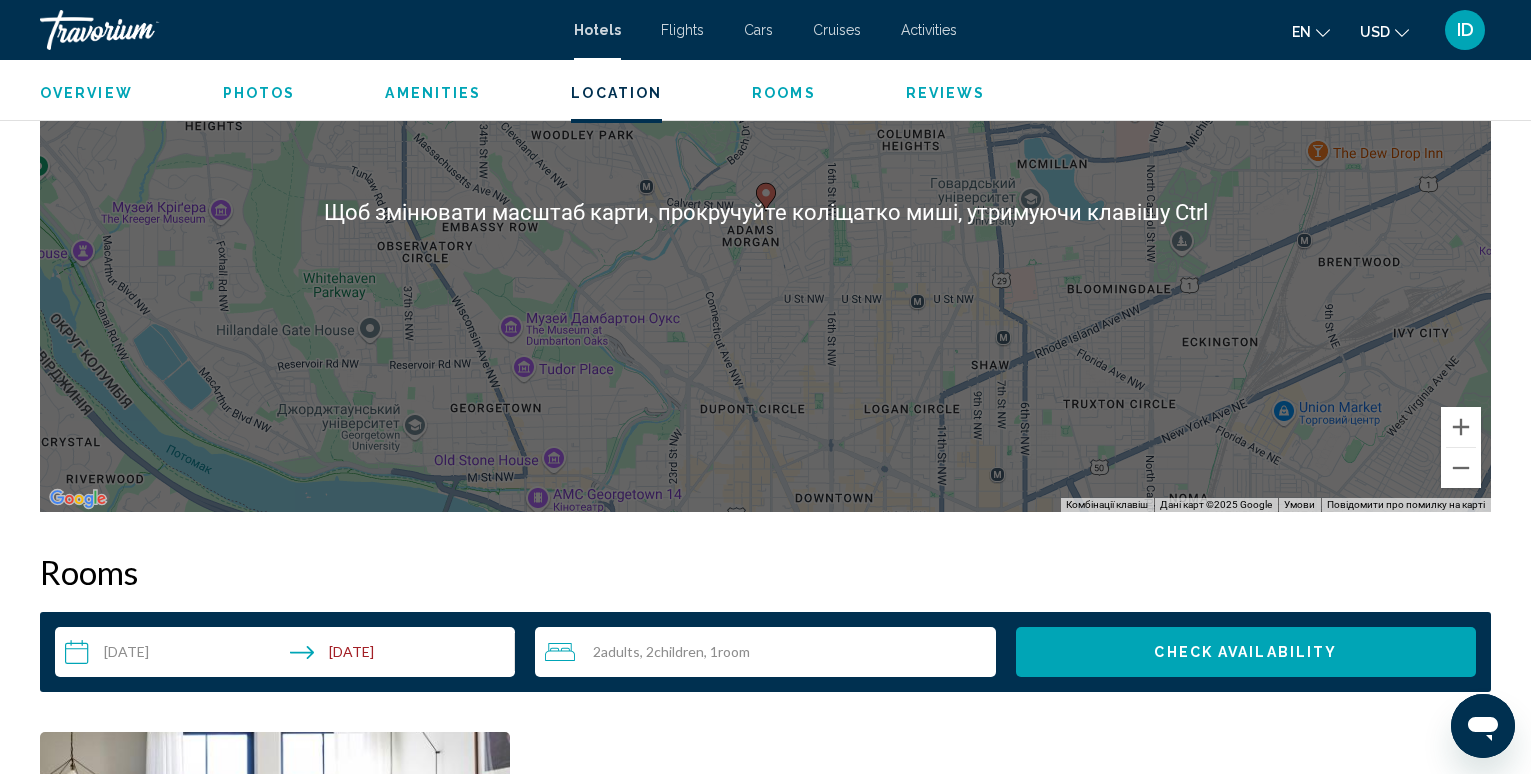 scroll, scrollTop: 2000, scrollLeft: 0, axis: vertical 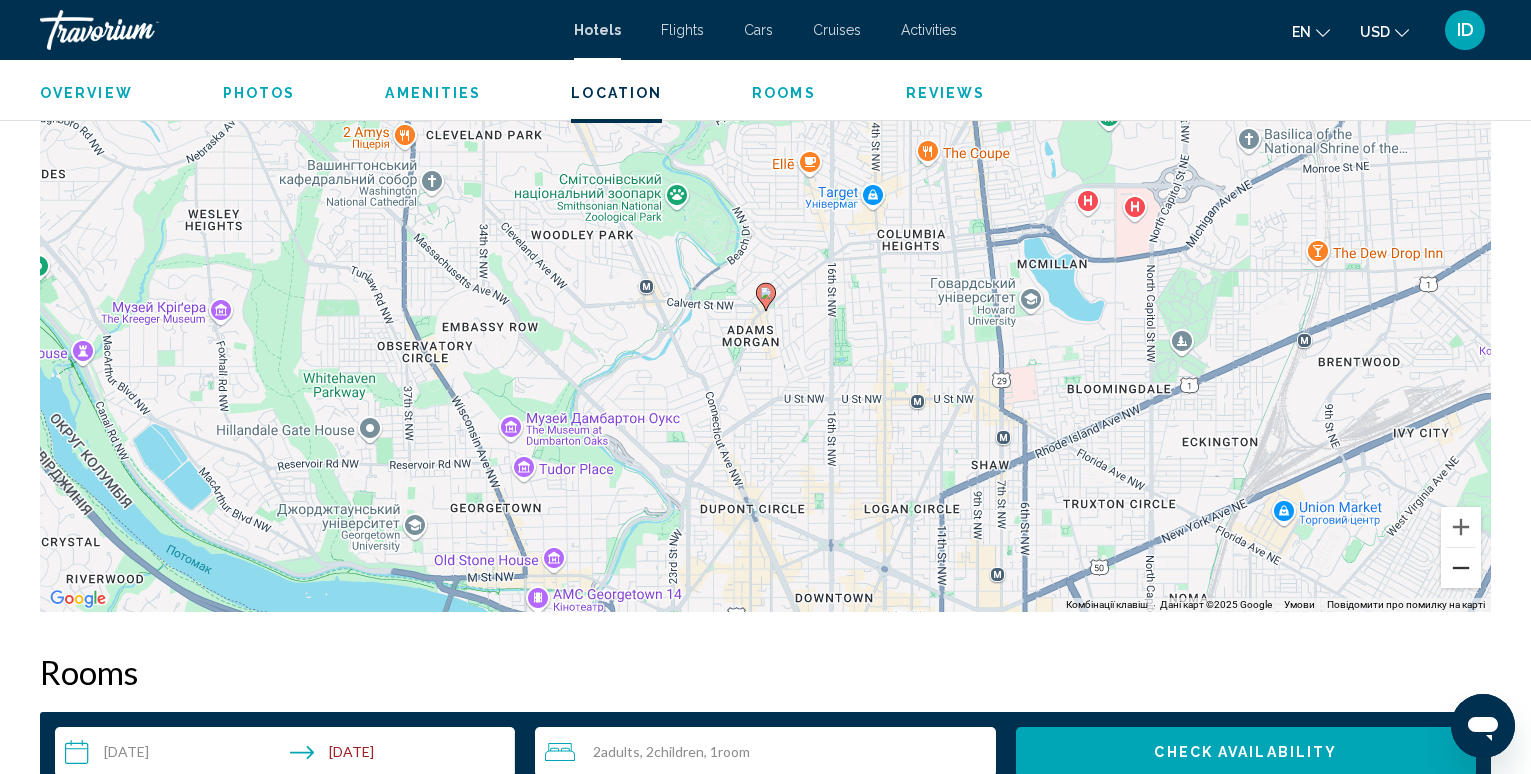 click at bounding box center [1461, 568] 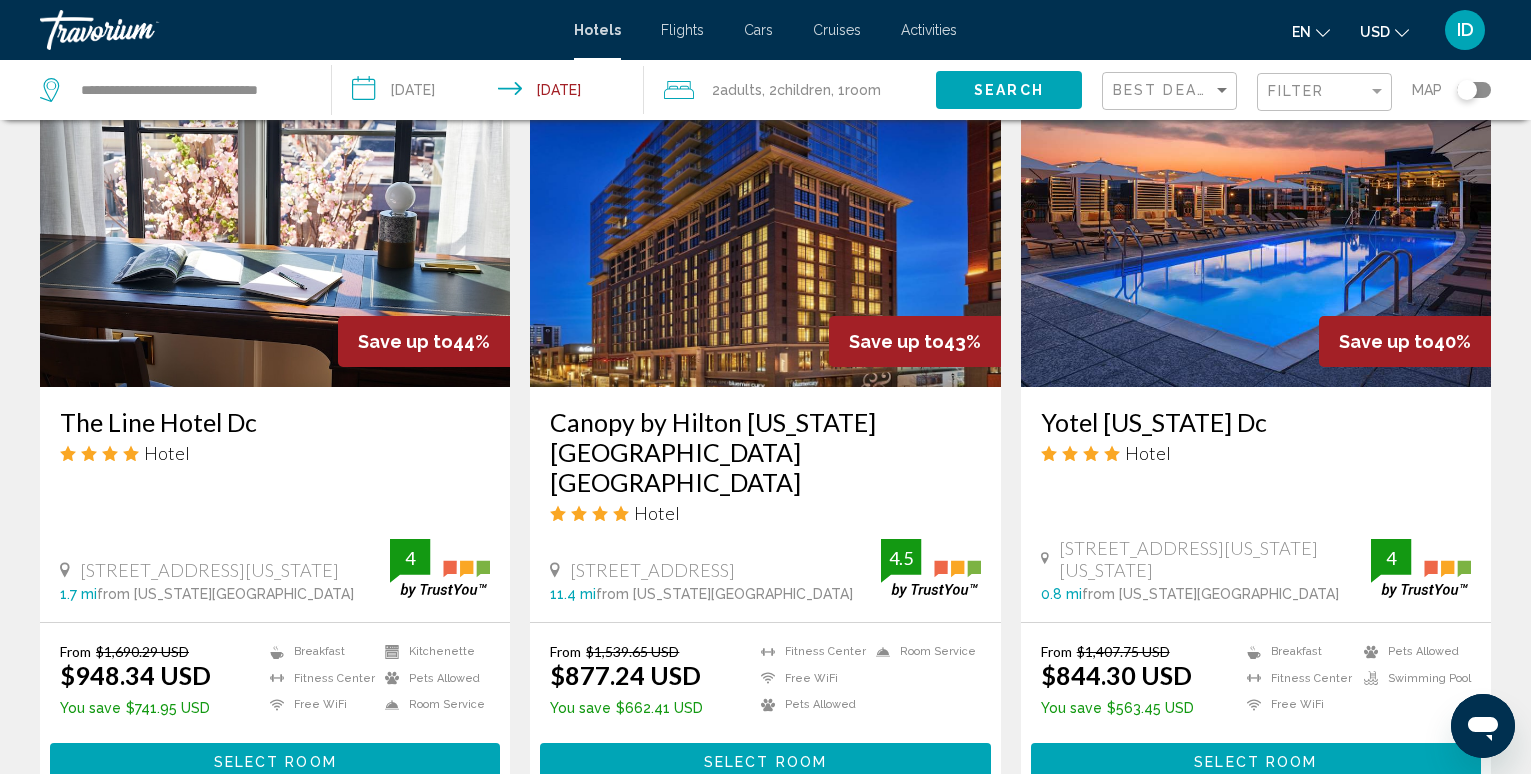scroll, scrollTop: 900, scrollLeft: 0, axis: vertical 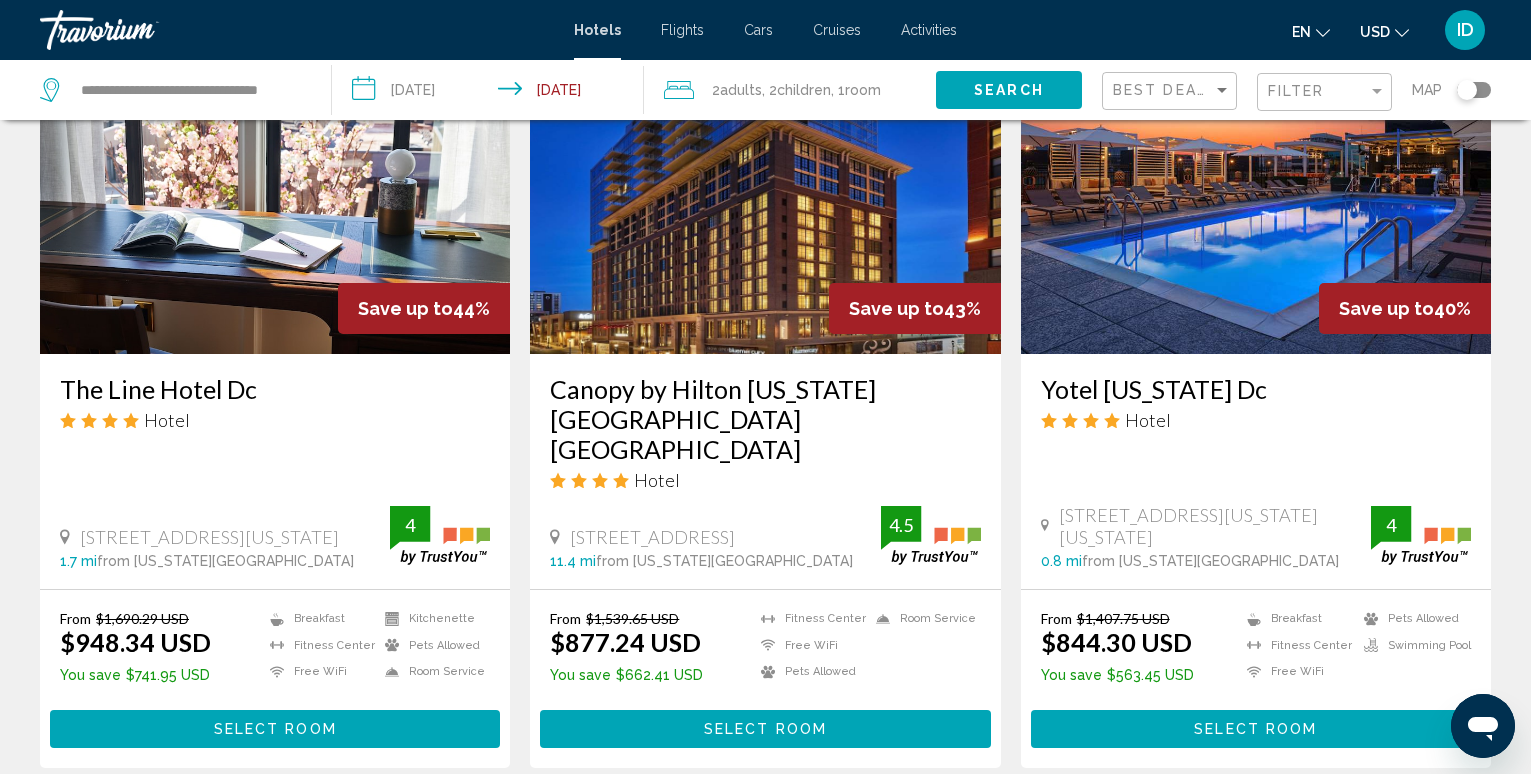 click at bounding box center (1256, 194) 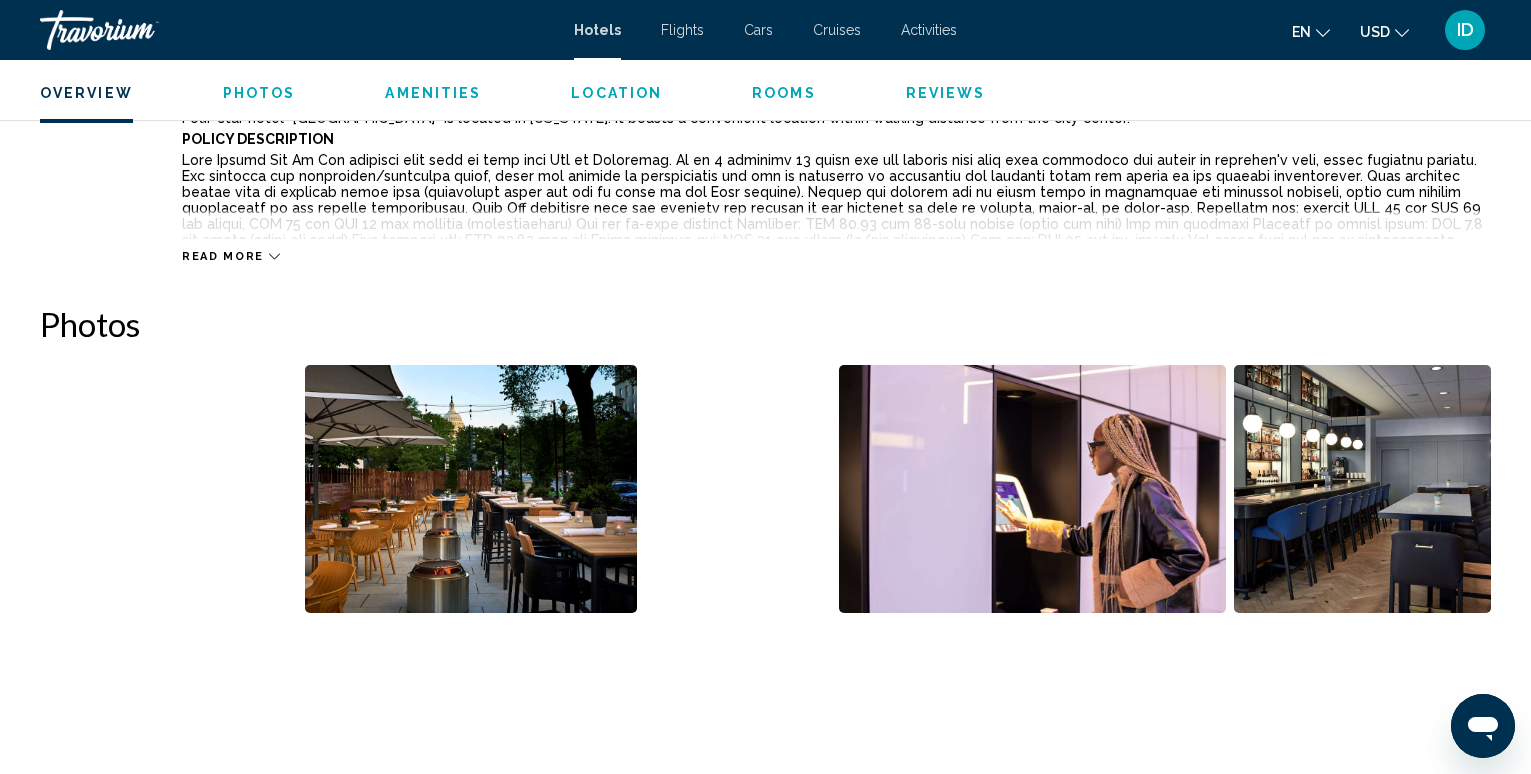 scroll, scrollTop: 600, scrollLeft: 0, axis: vertical 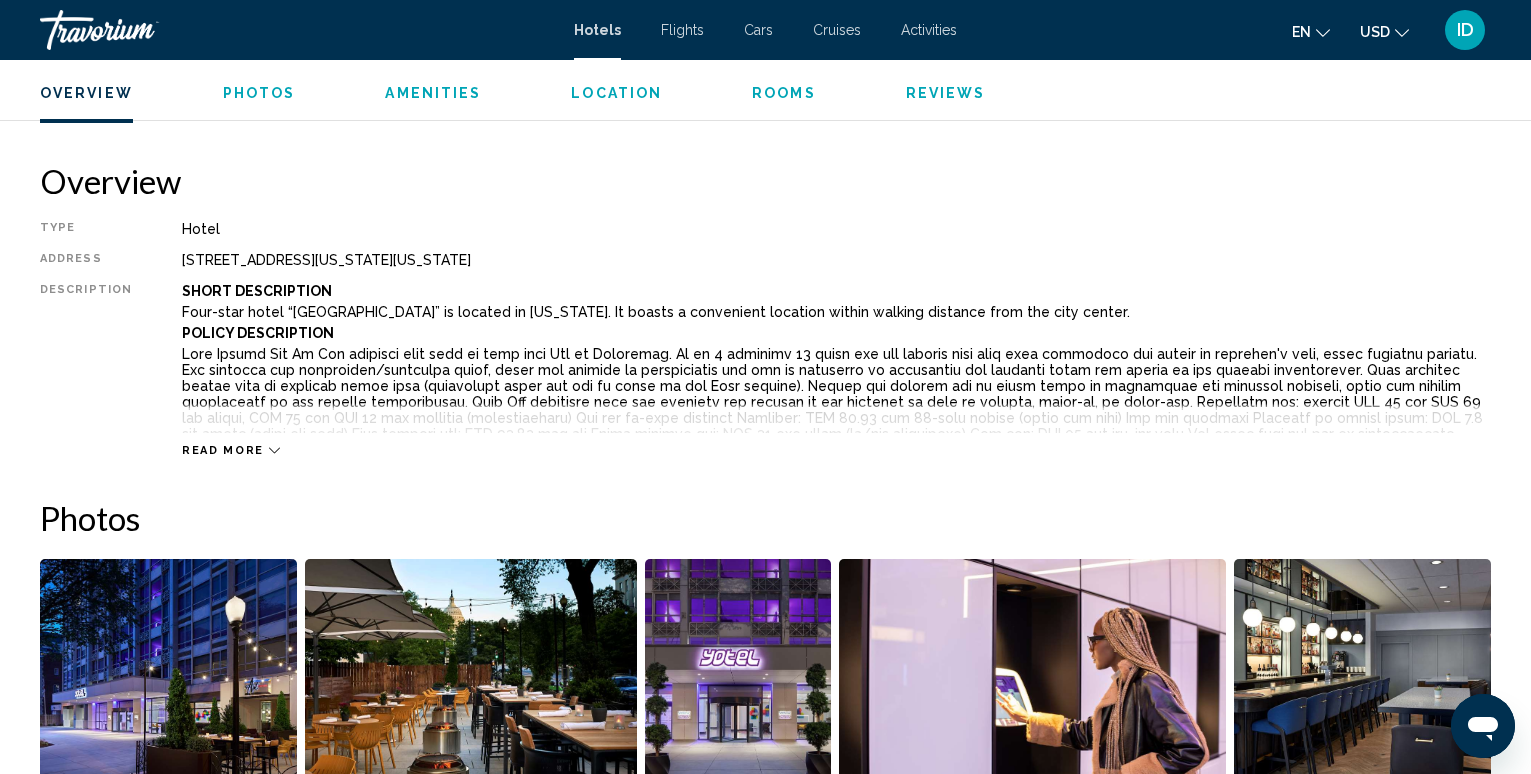 click on "Read more" at bounding box center (223, 450) 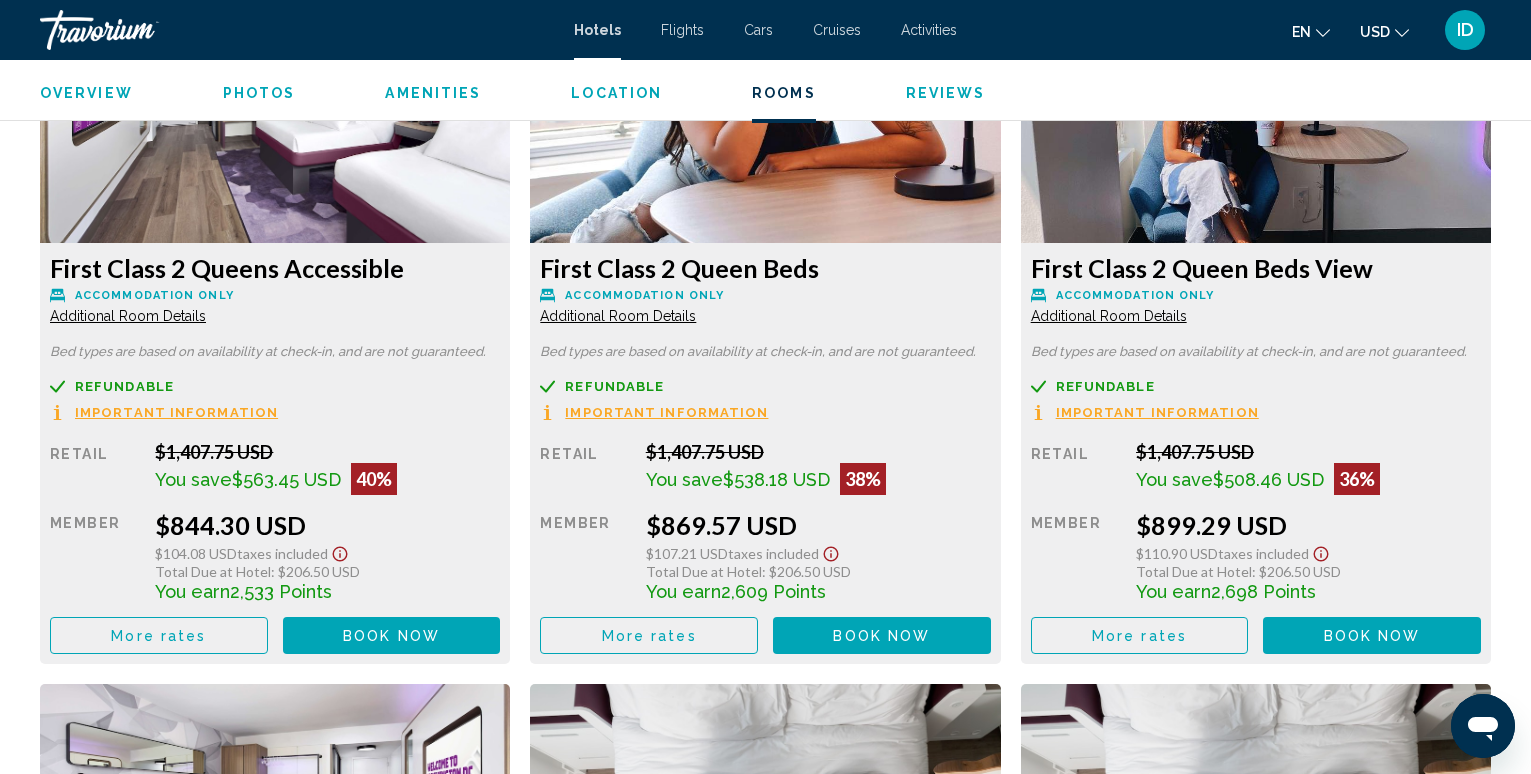 scroll, scrollTop: 3003, scrollLeft: 0, axis: vertical 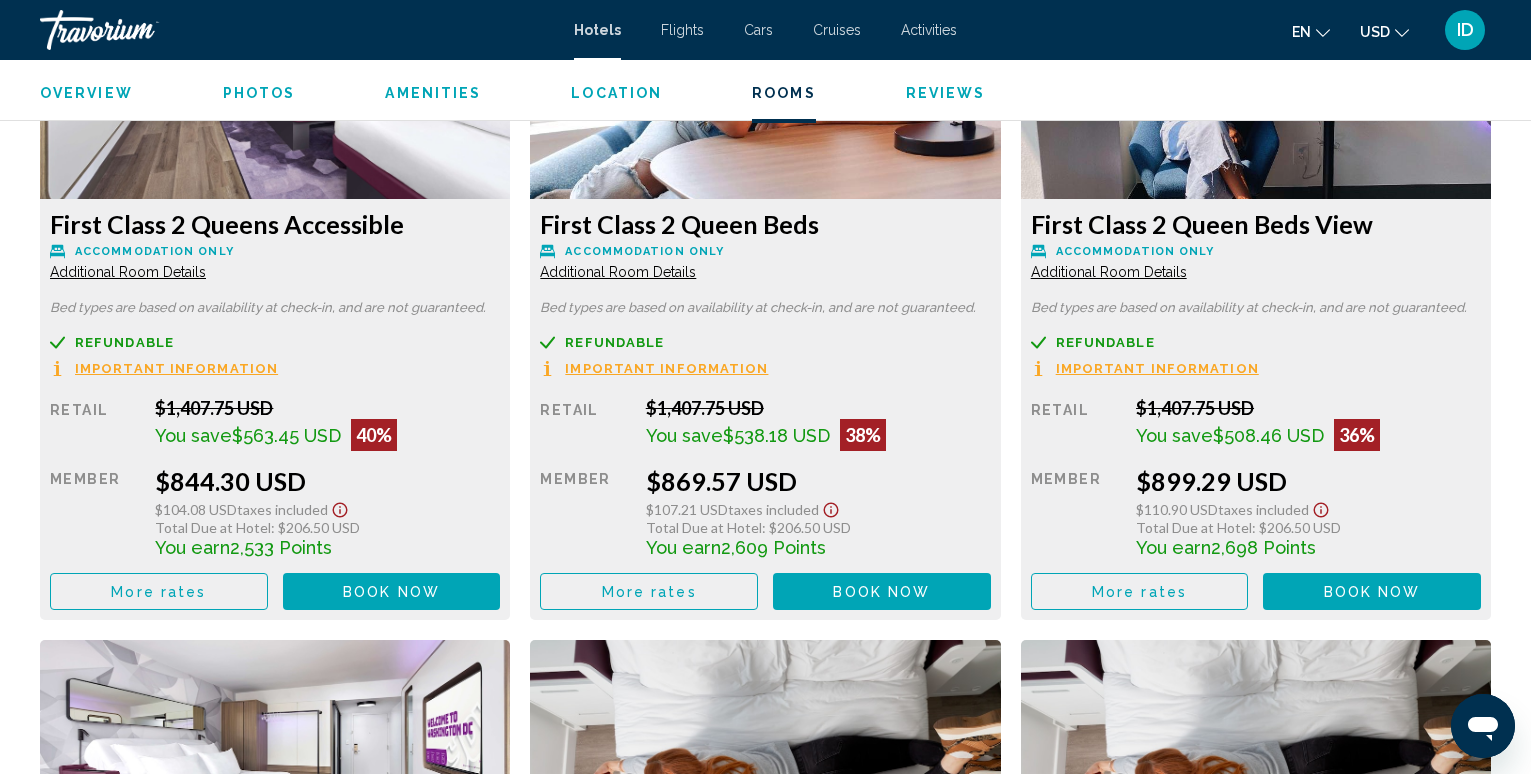 click on "Book now" at bounding box center (391, 592) 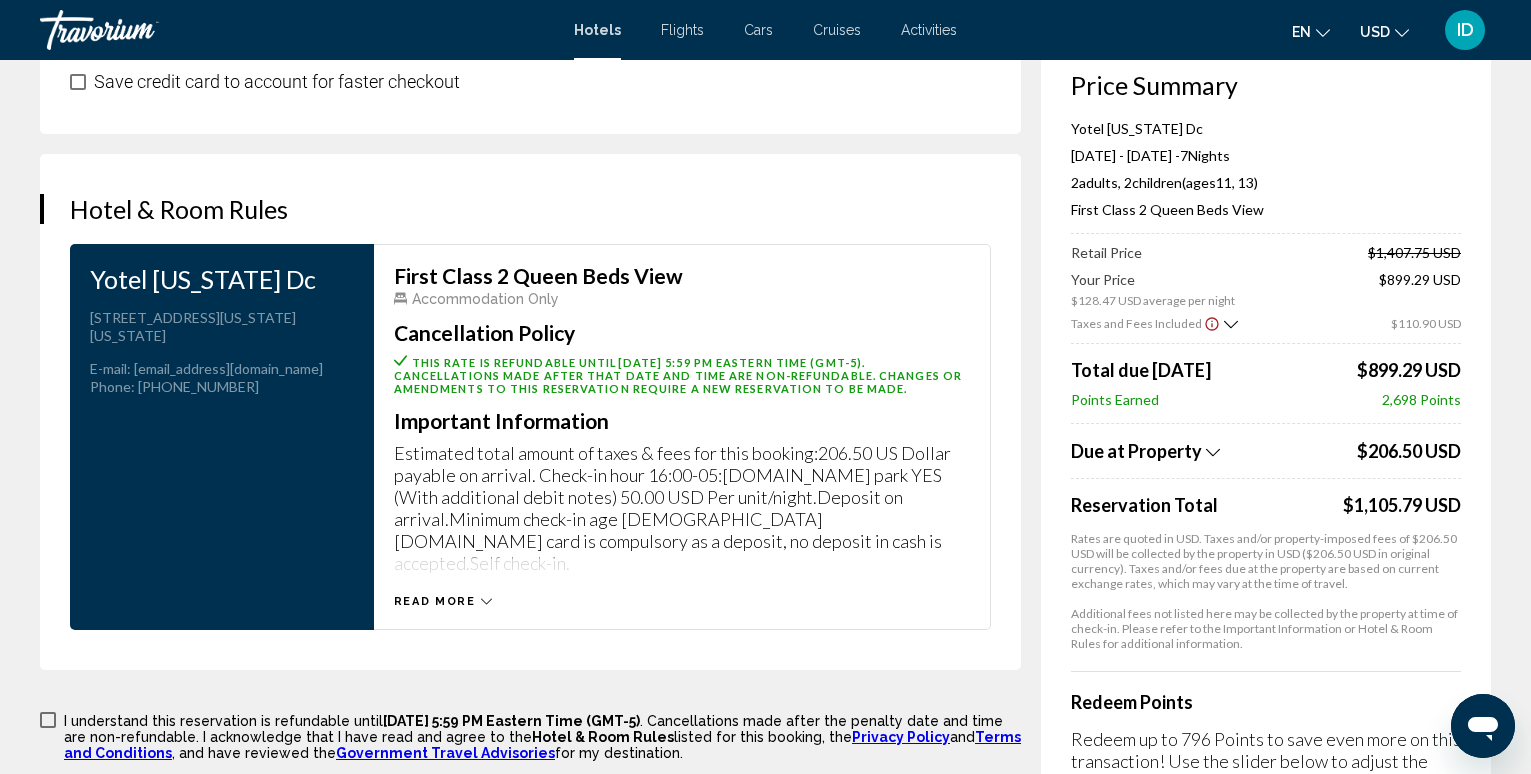 scroll, scrollTop: 2600, scrollLeft: 0, axis: vertical 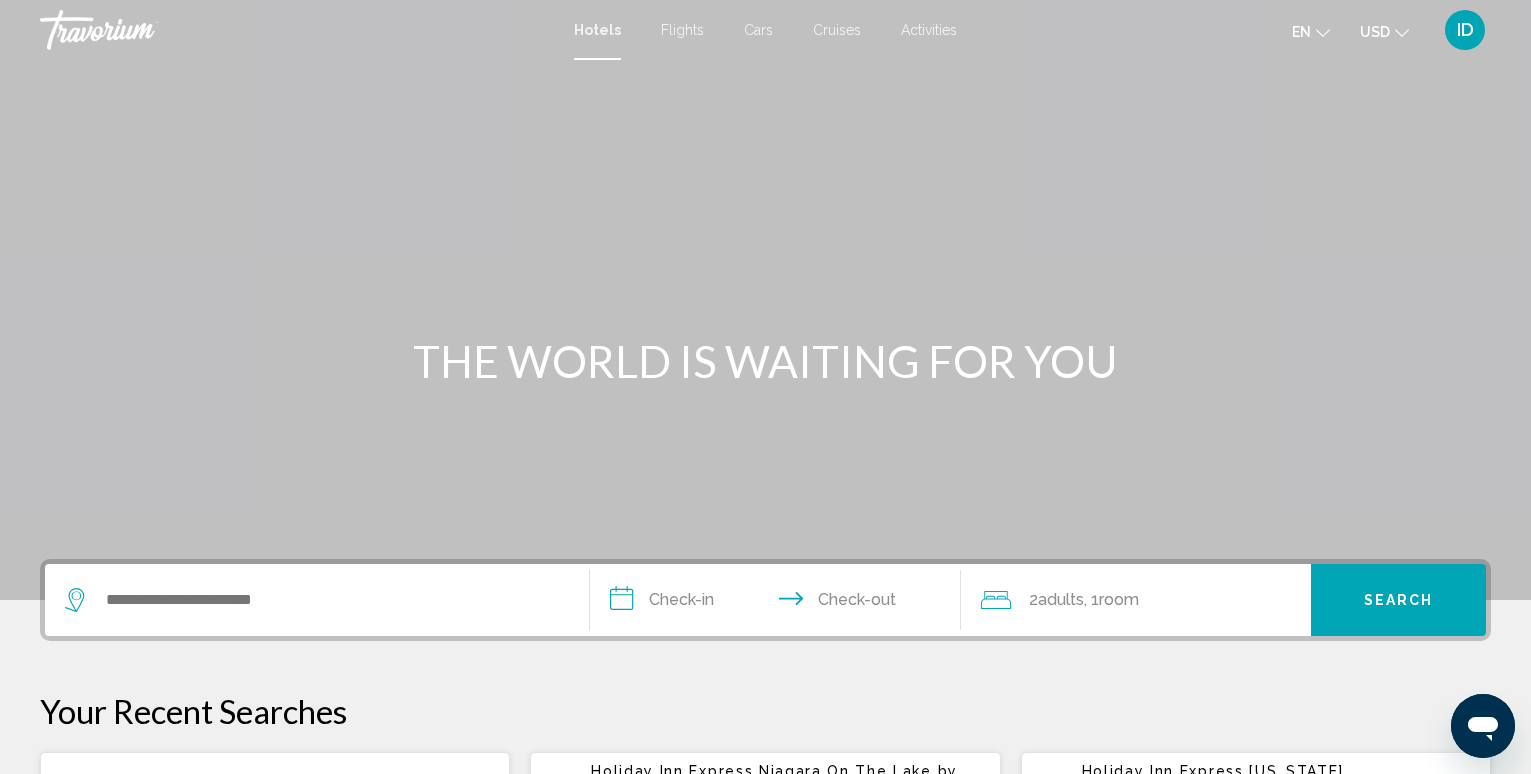 click on "ID" at bounding box center (1465, 30) 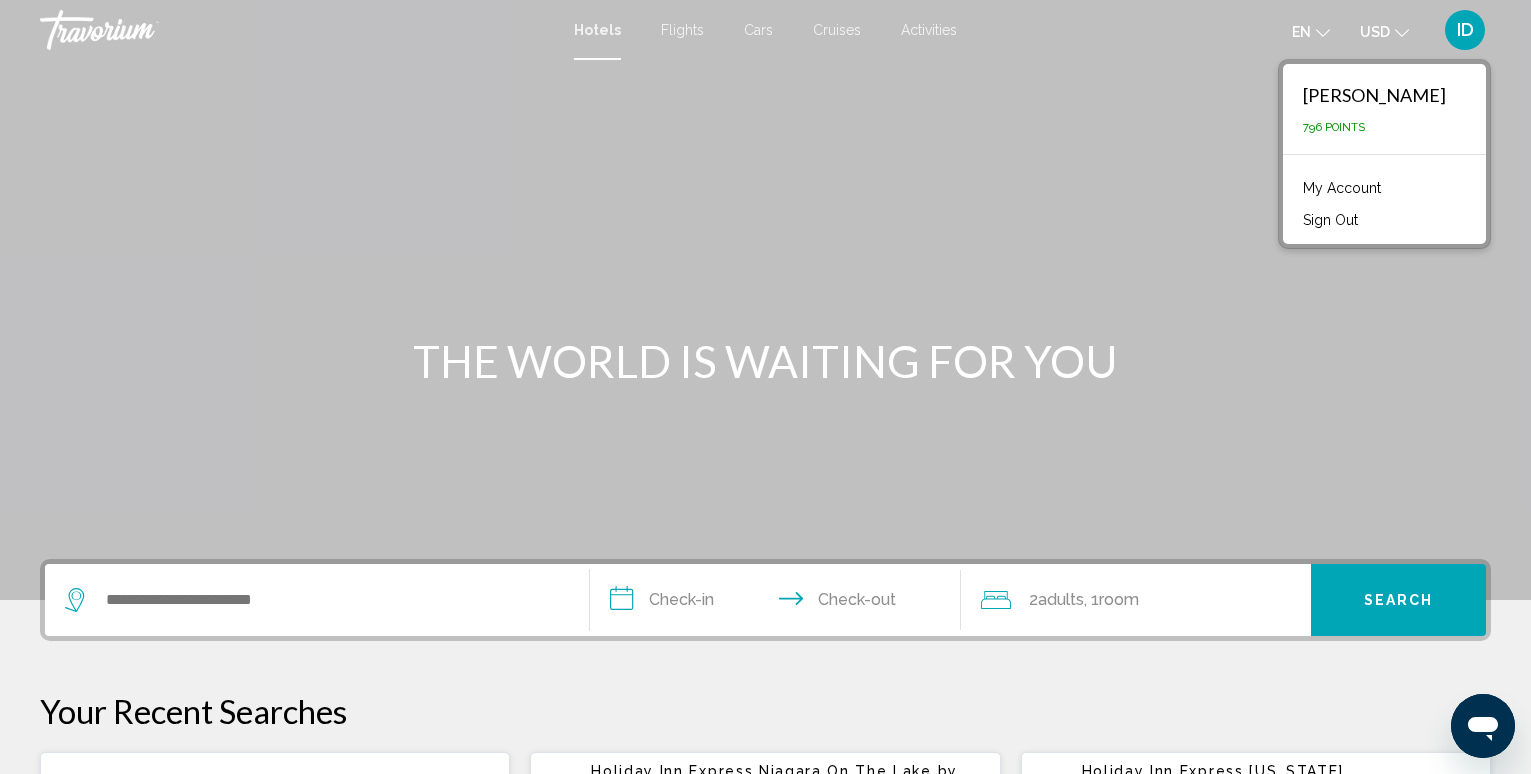click on "796  Points" at bounding box center (1334, 127) 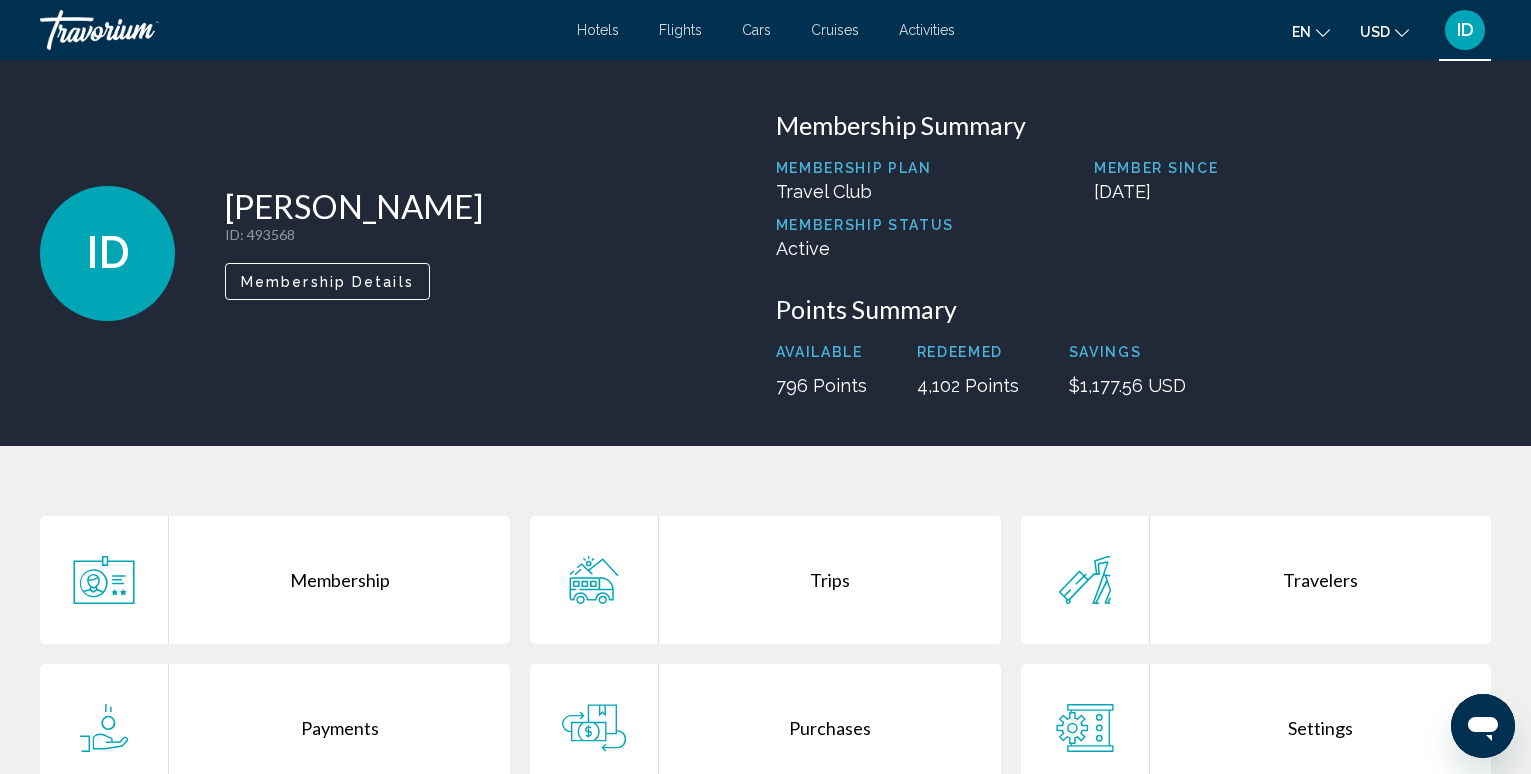 click at bounding box center [140, 30] 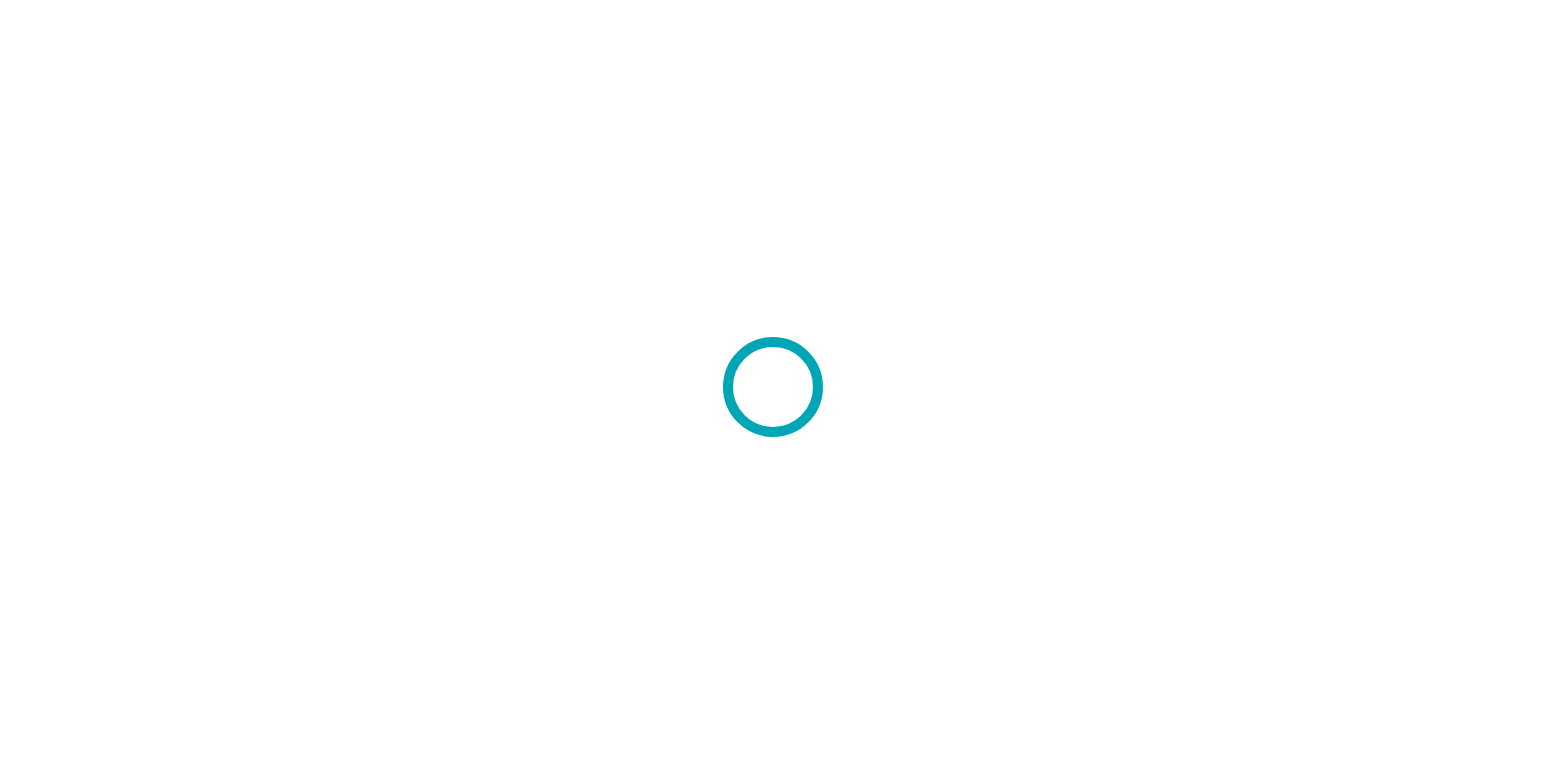 scroll, scrollTop: 0, scrollLeft: 0, axis: both 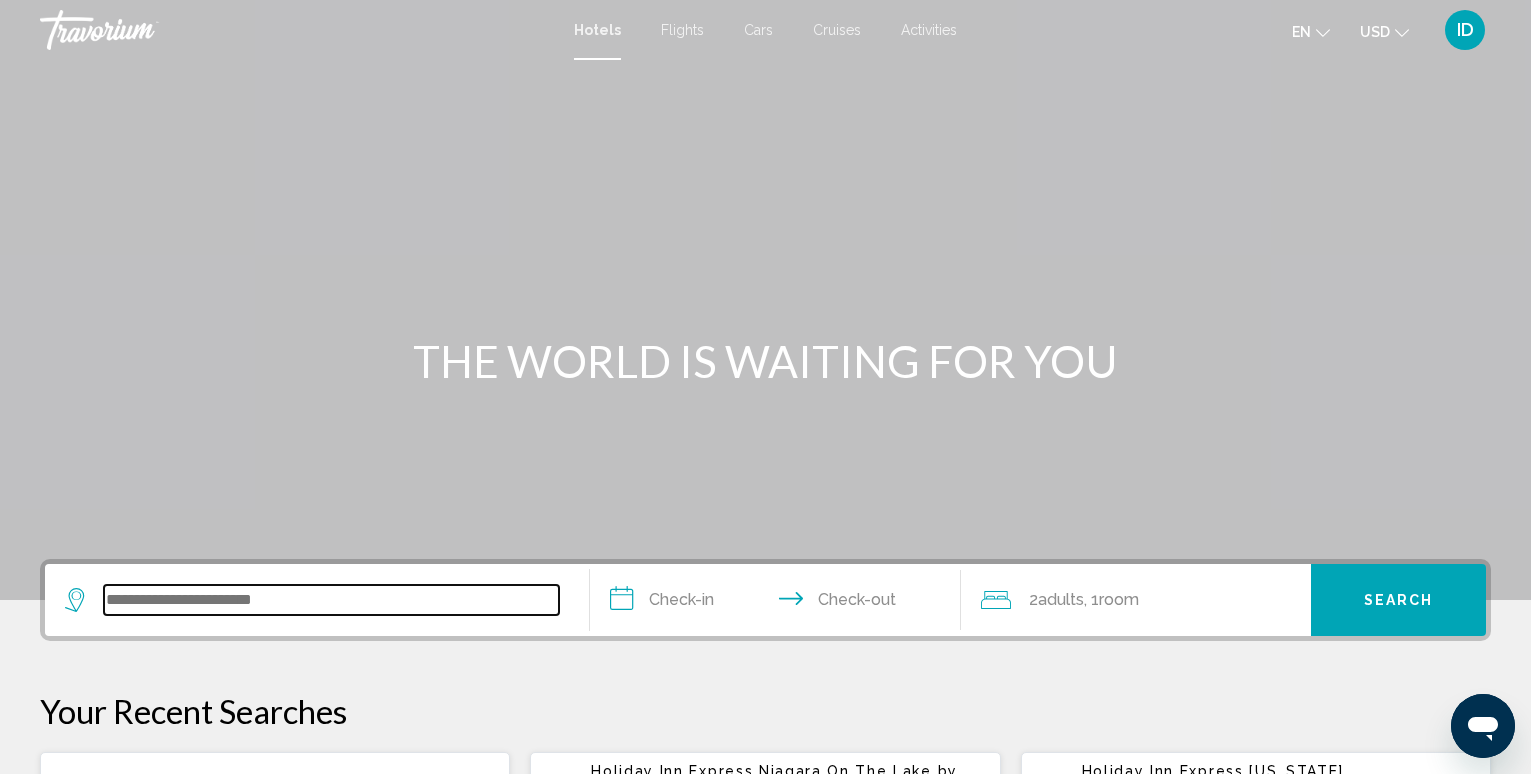 click at bounding box center [331, 600] 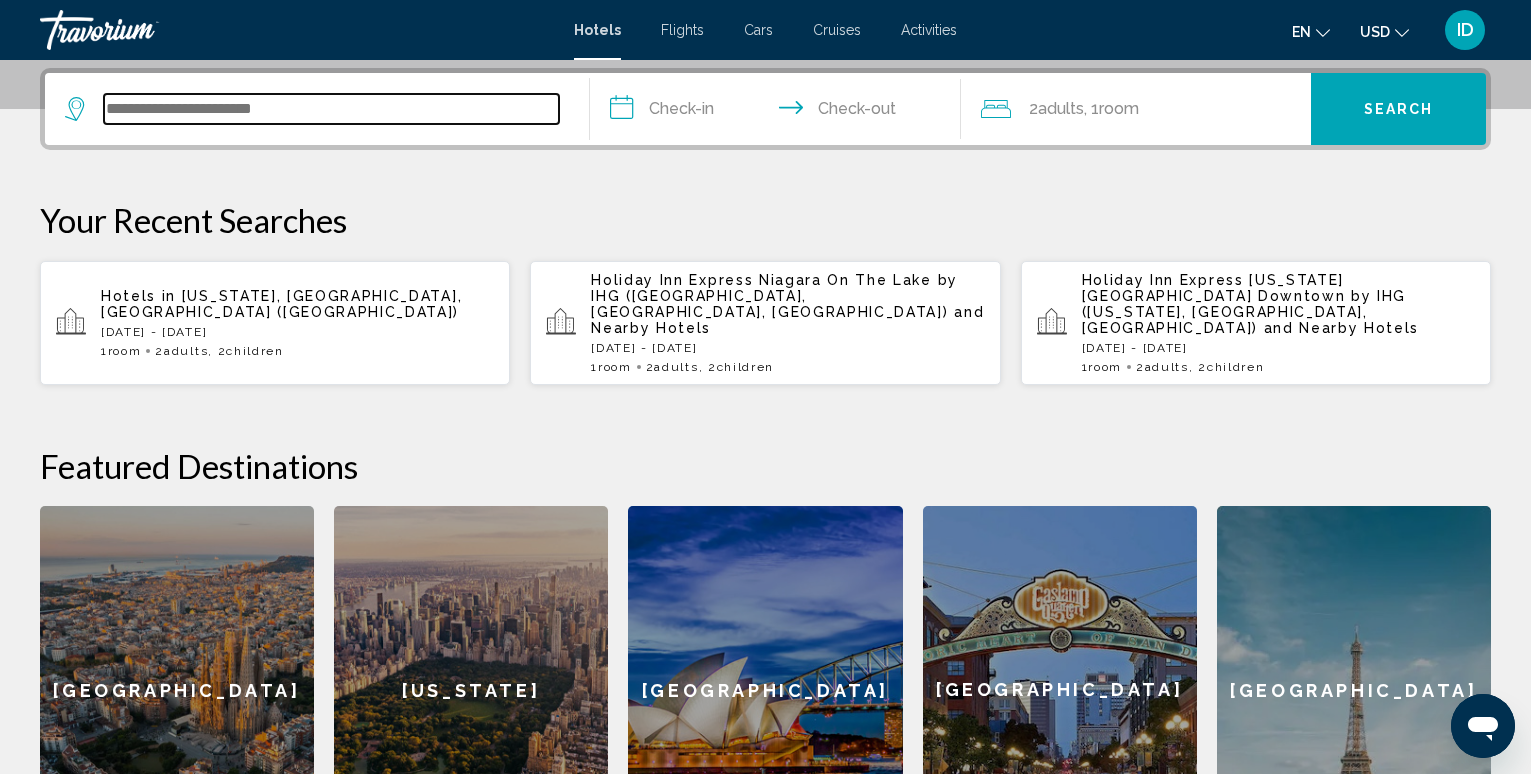scroll, scrollTop: 494, scrollLeft: 0, axis: vertical 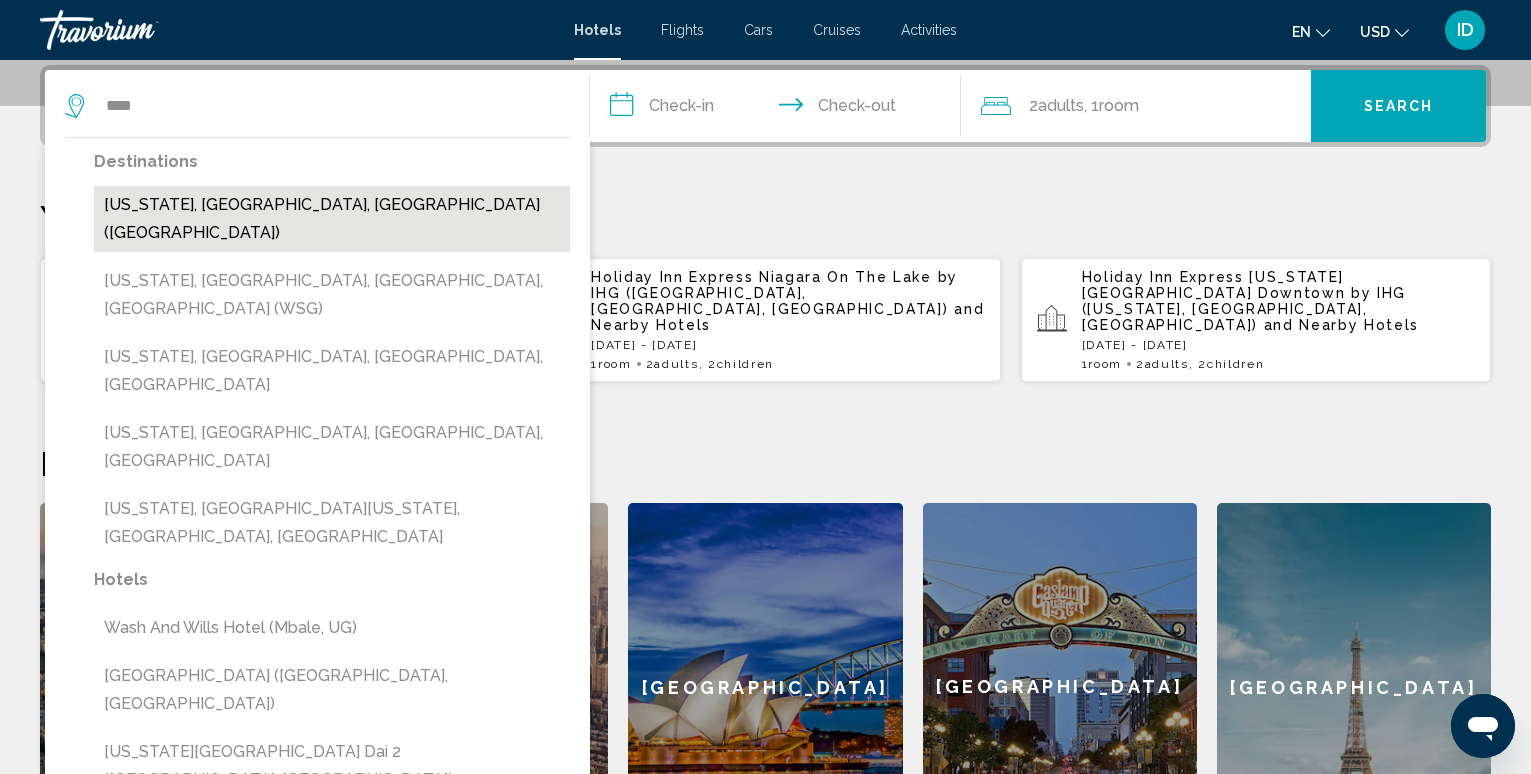 click on "[US_STATE], [GEOGRAPHIC_DATA], [GEOGRAPHIC_DATA] ([GEOGRAPHIC_DATA])" at bounding box center (332, 219) 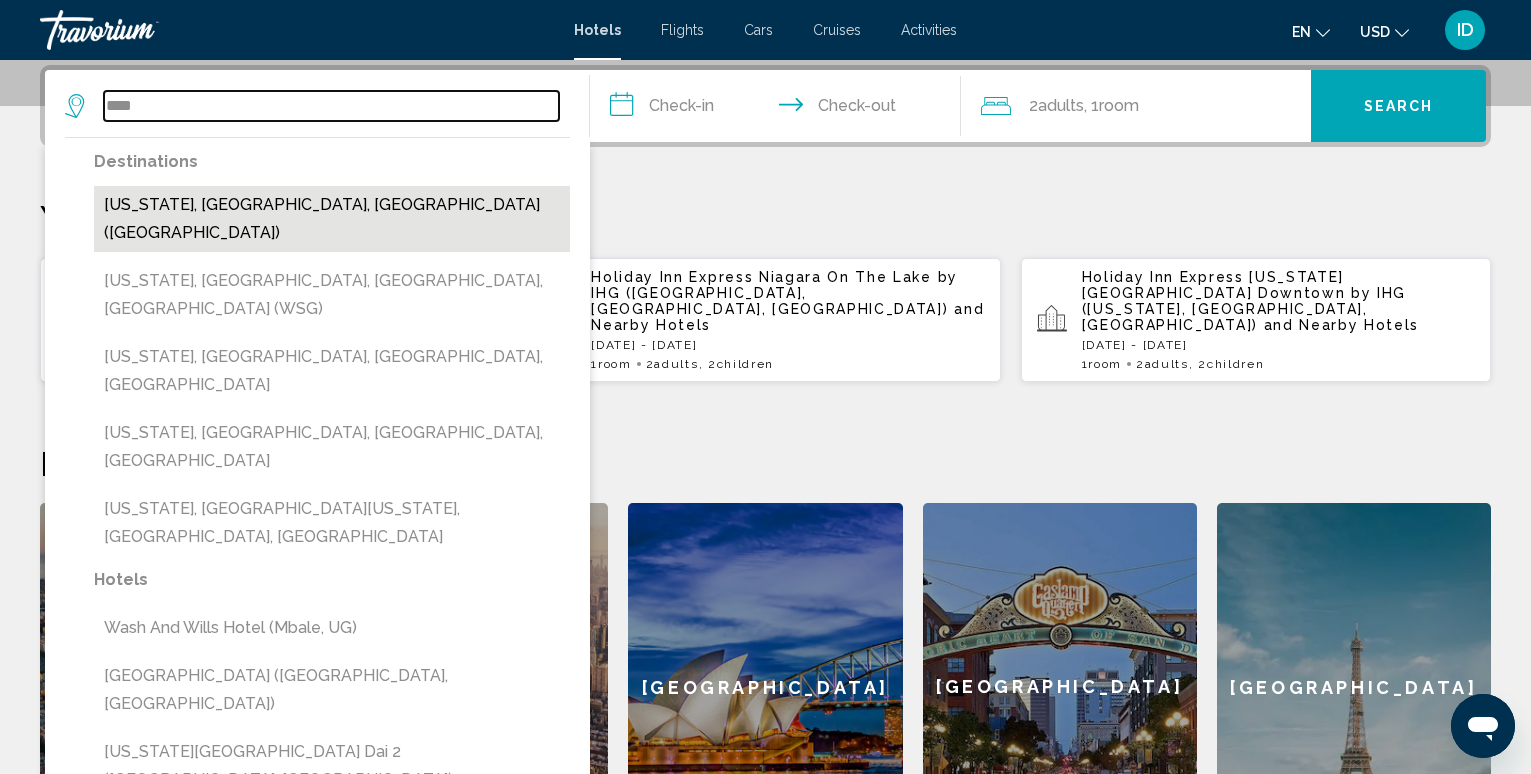 type on "**********" 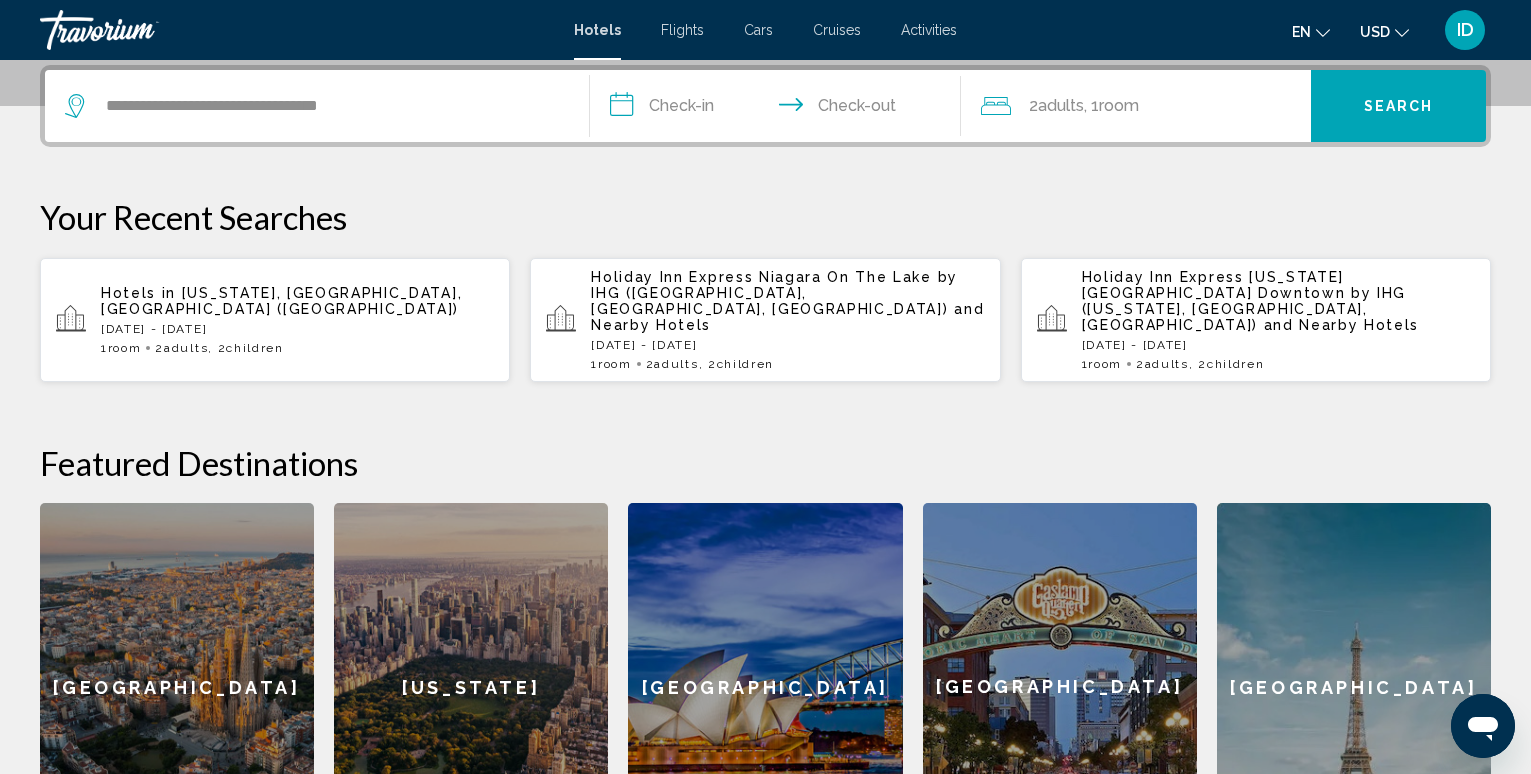 click on "**********" at bounding box center [779, 109] 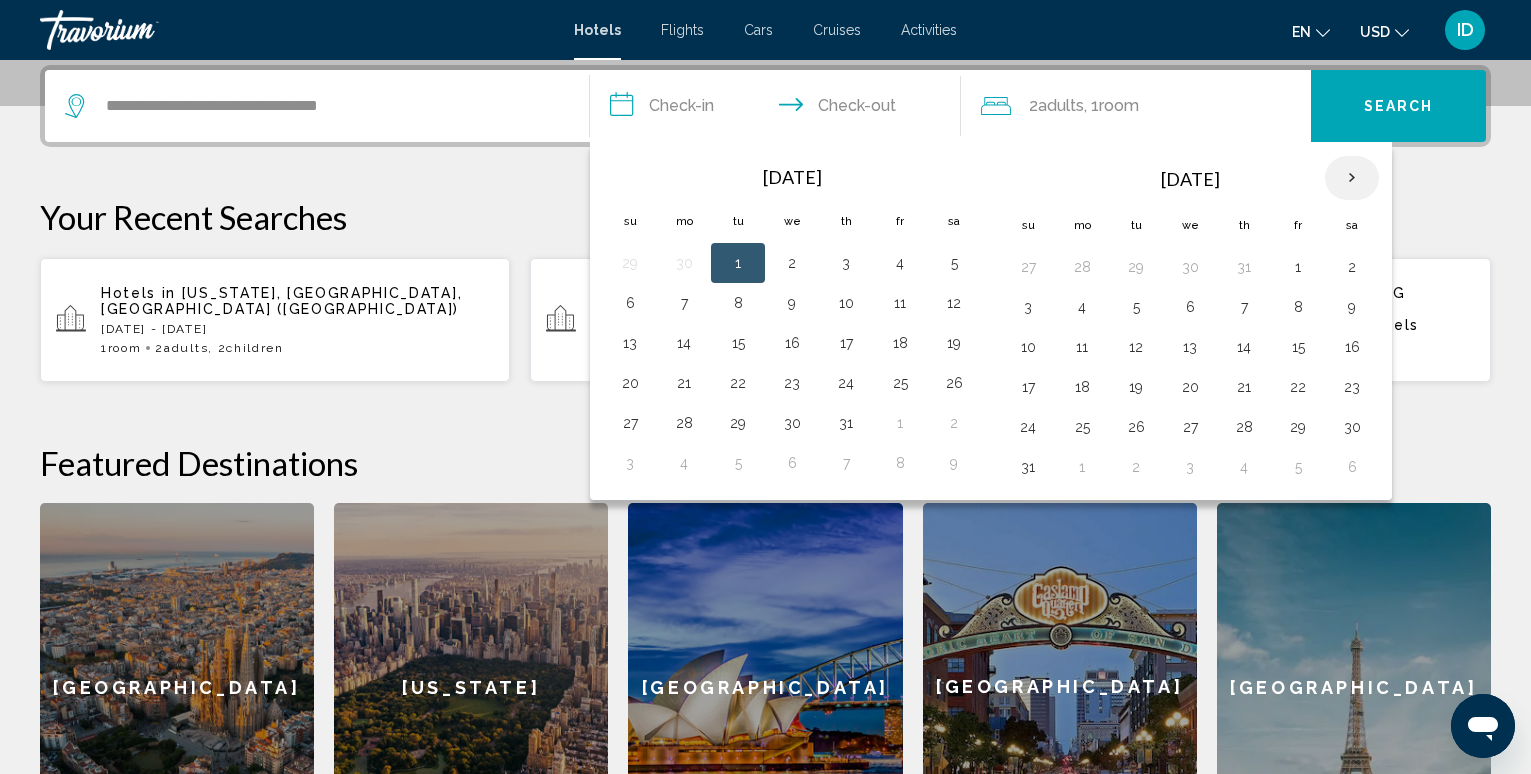 click at bounding box center (1352, 178) 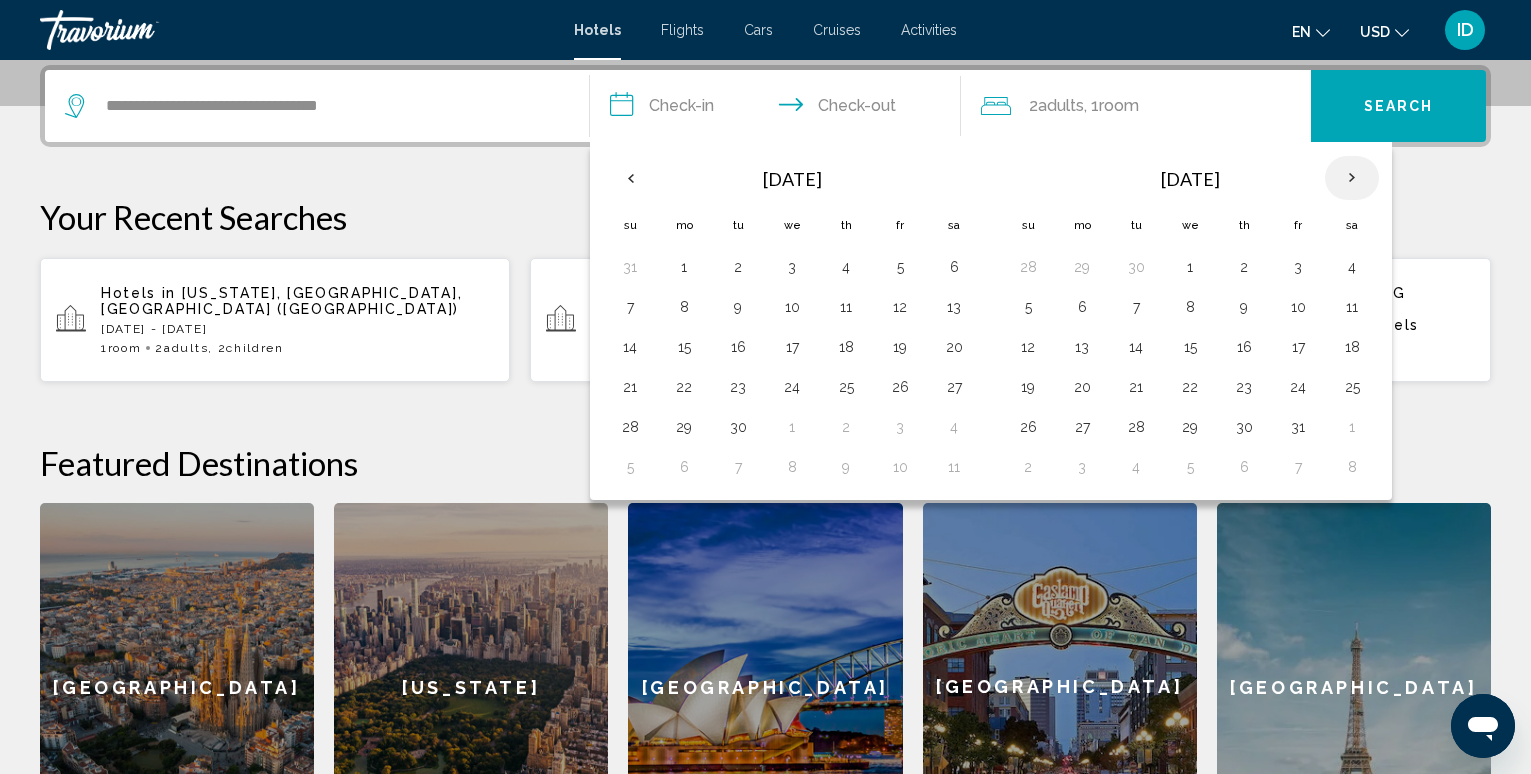 click at bounding box center (1352, 178) 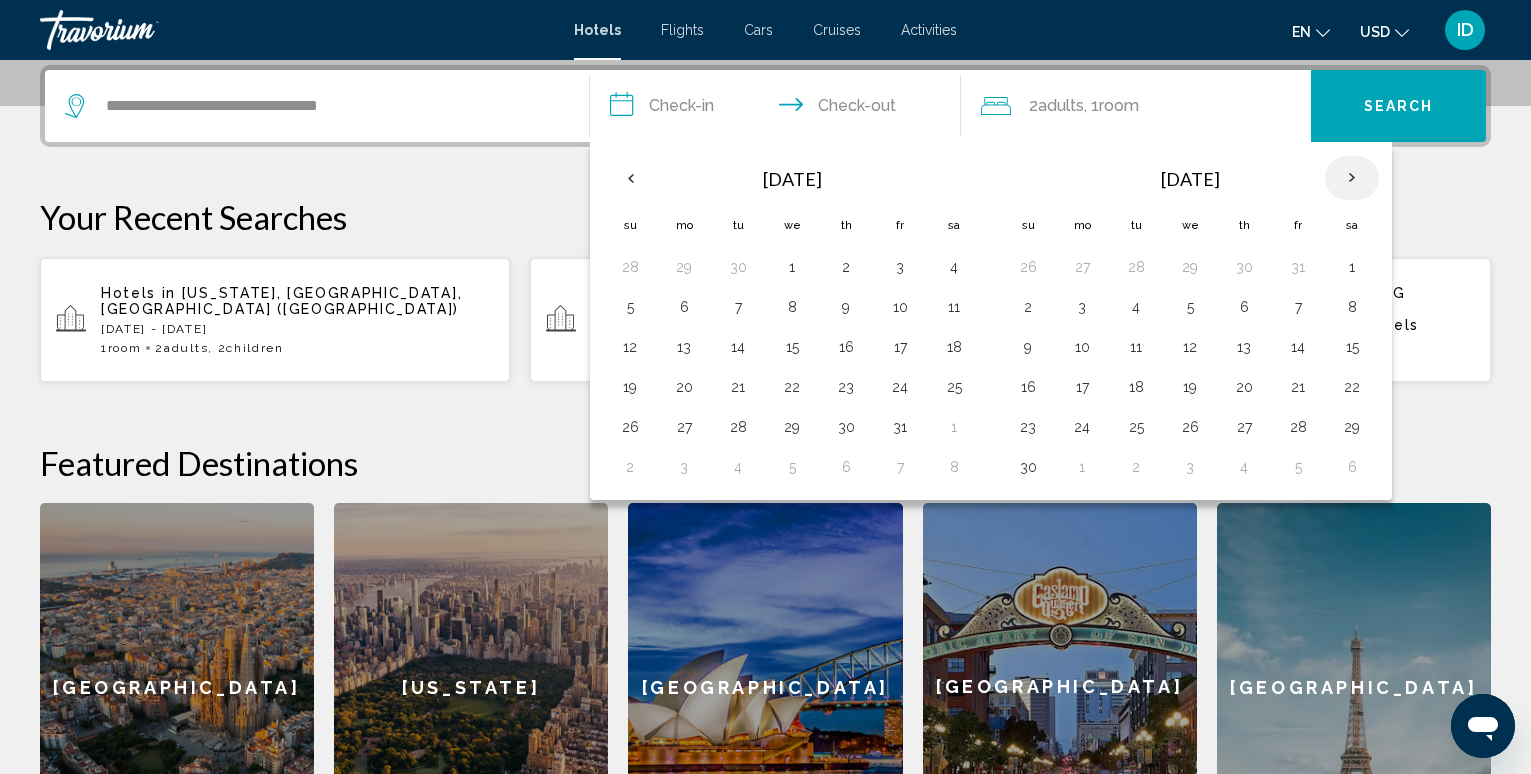 click at bounding box center [1352, 178] 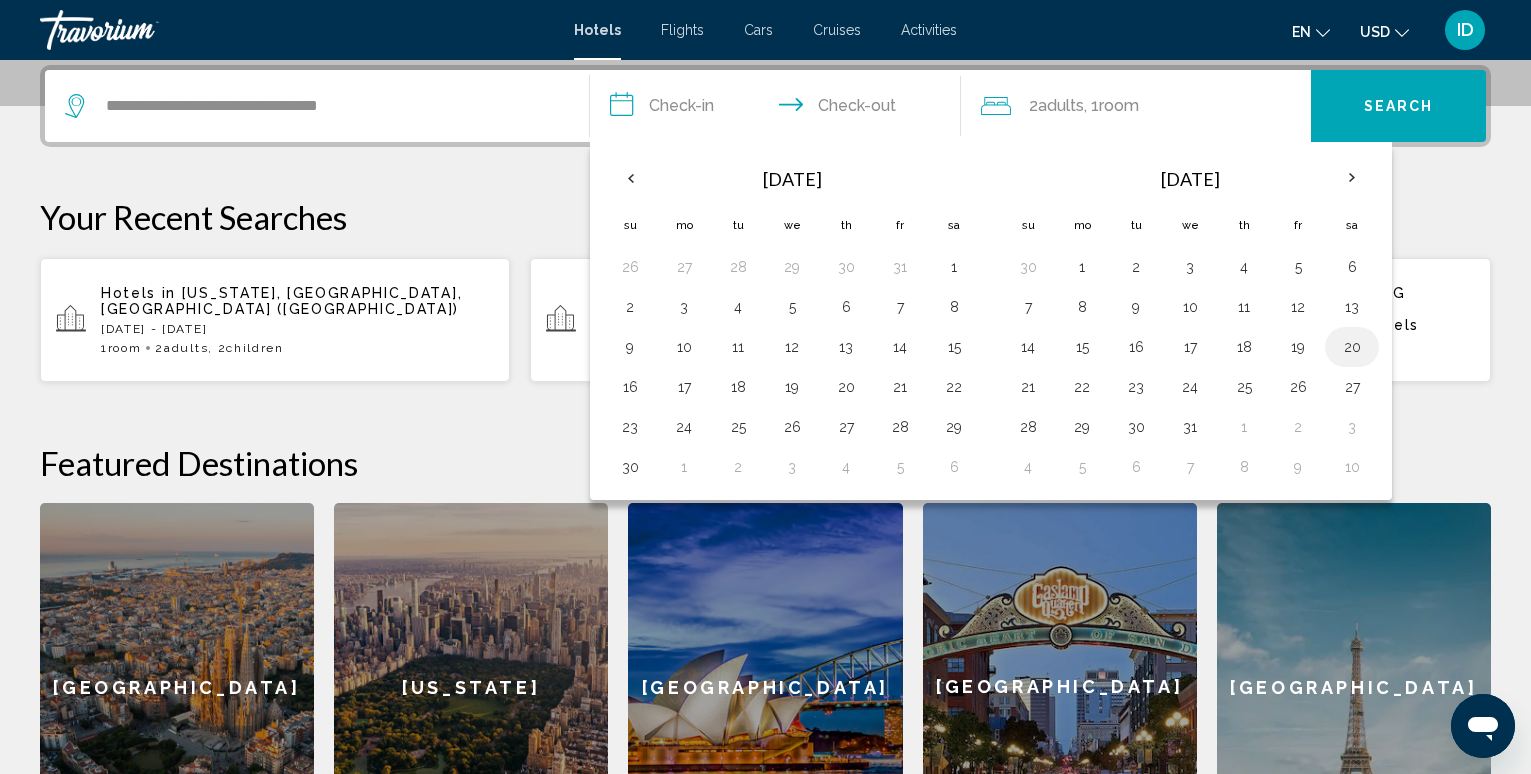 click on "20" at bounding box center [1352, 347] 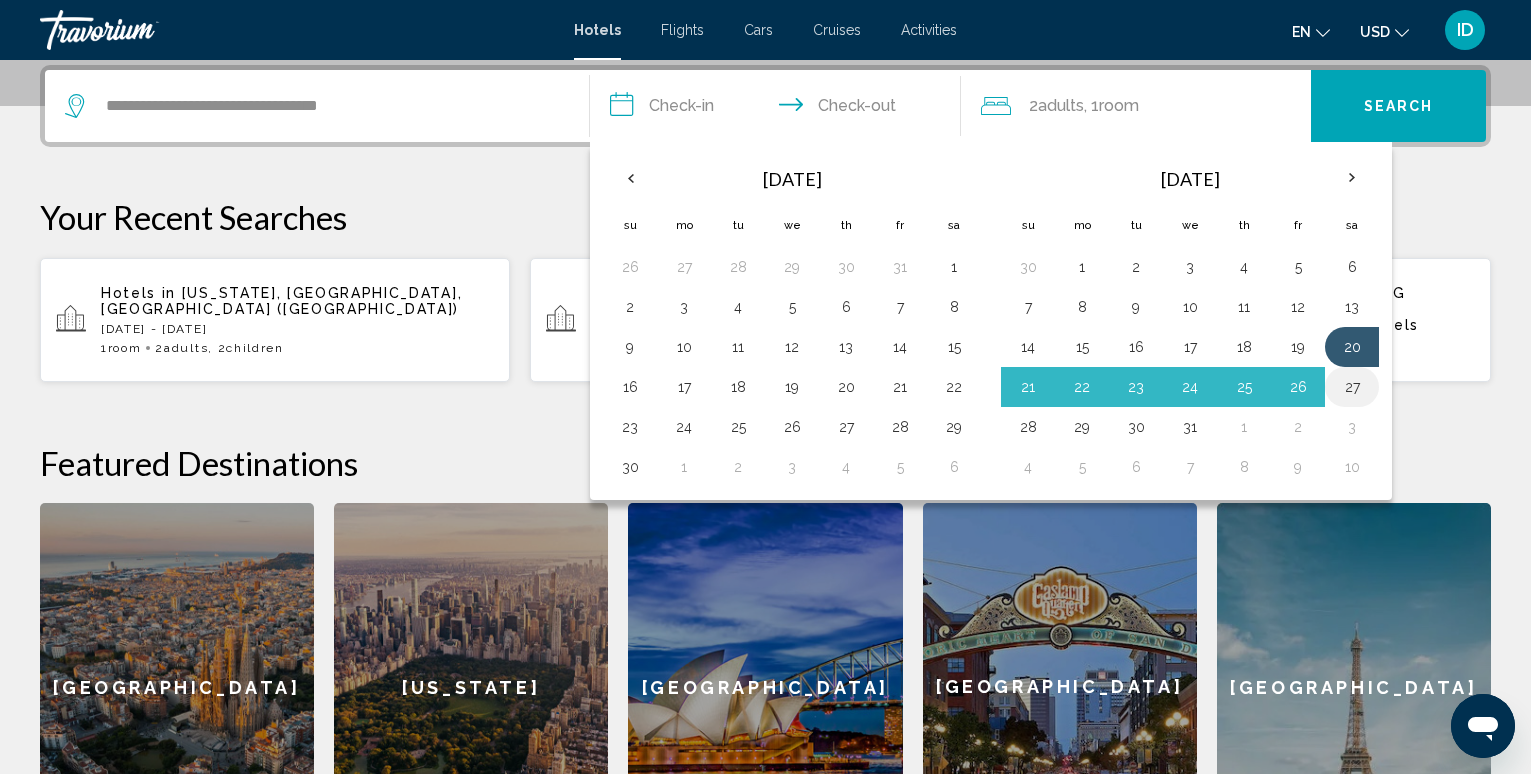 click on "27" at bounding box center [1352, 387] 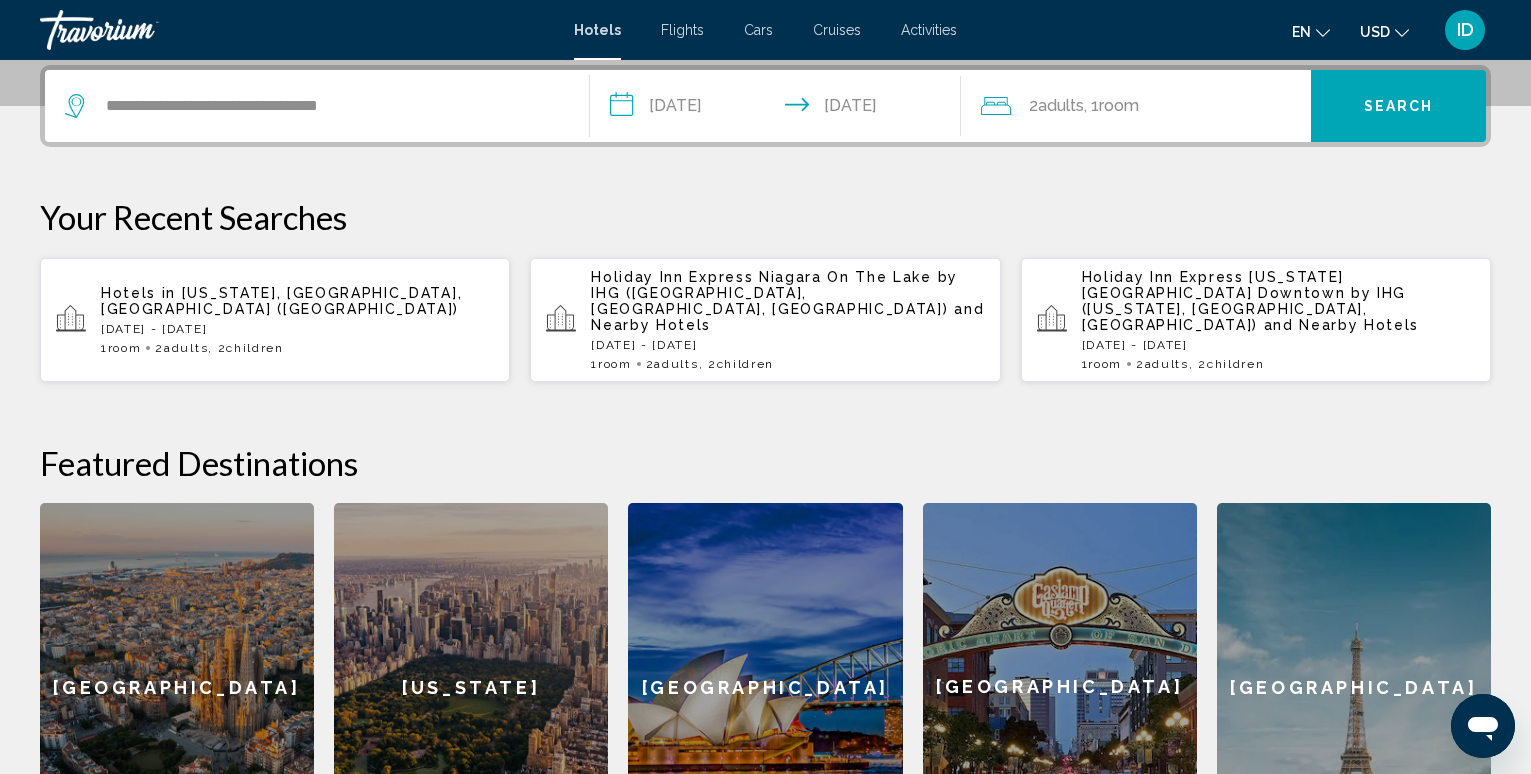 click on "2  Adult Adults , 1  Room rooms" 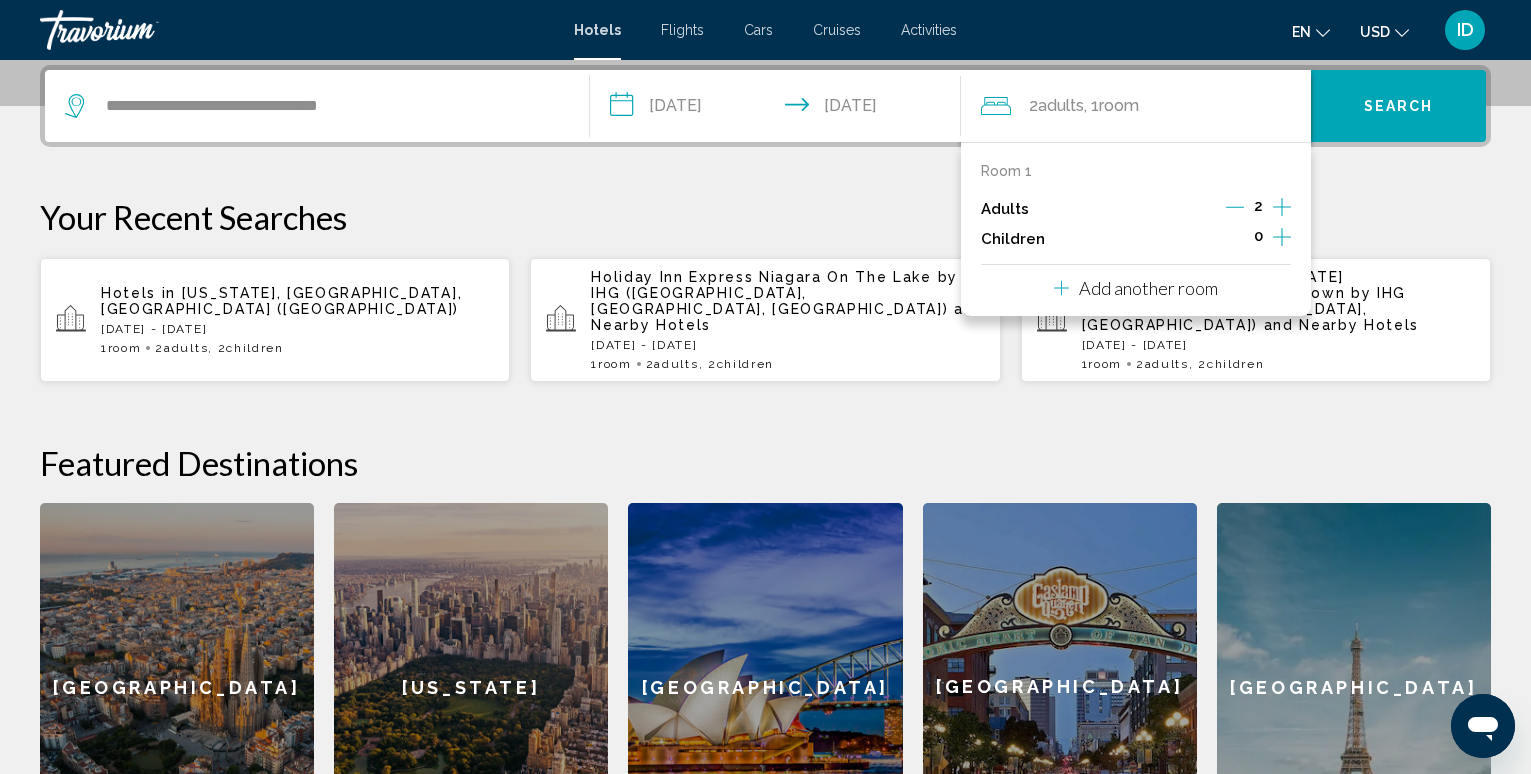 click 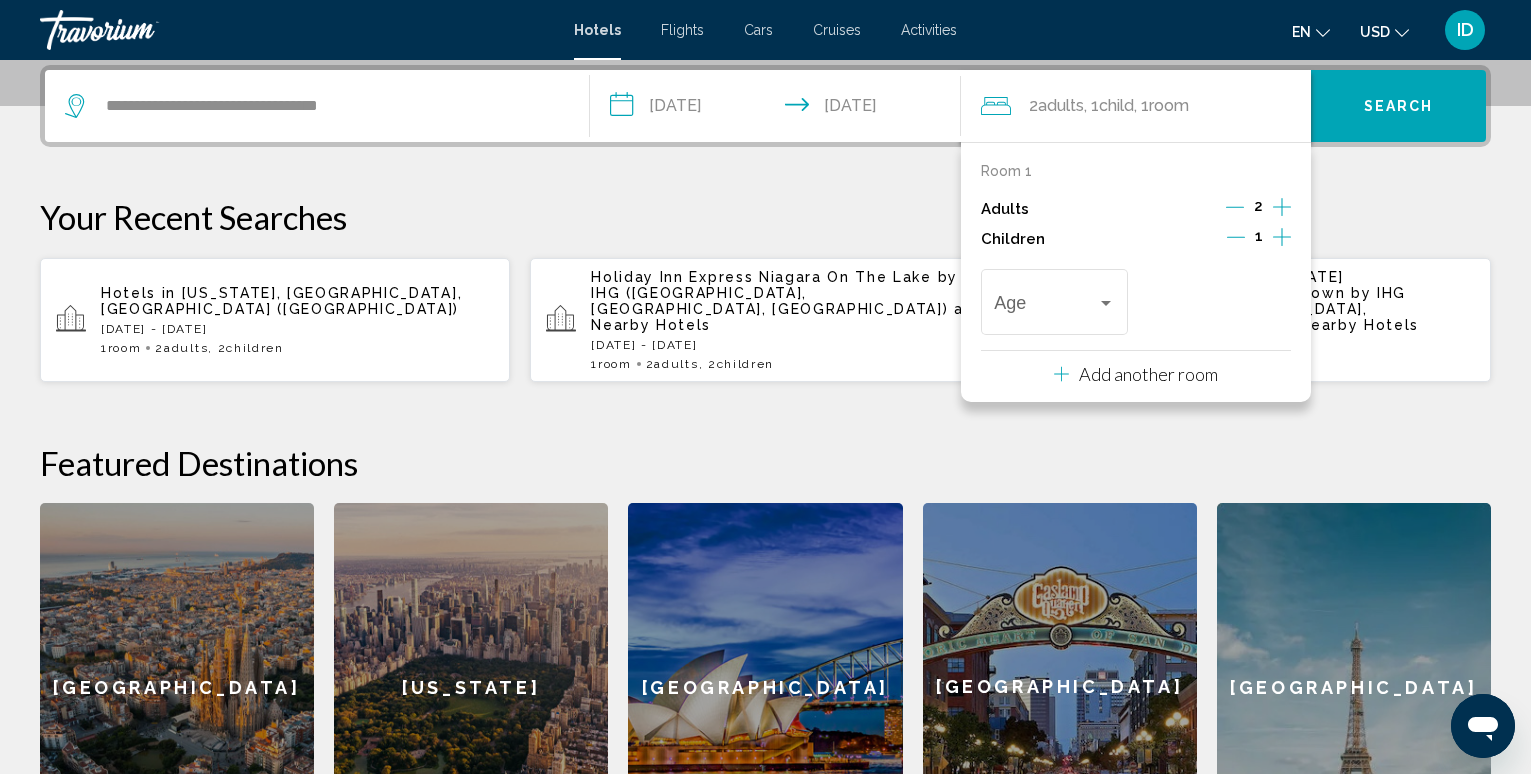 click 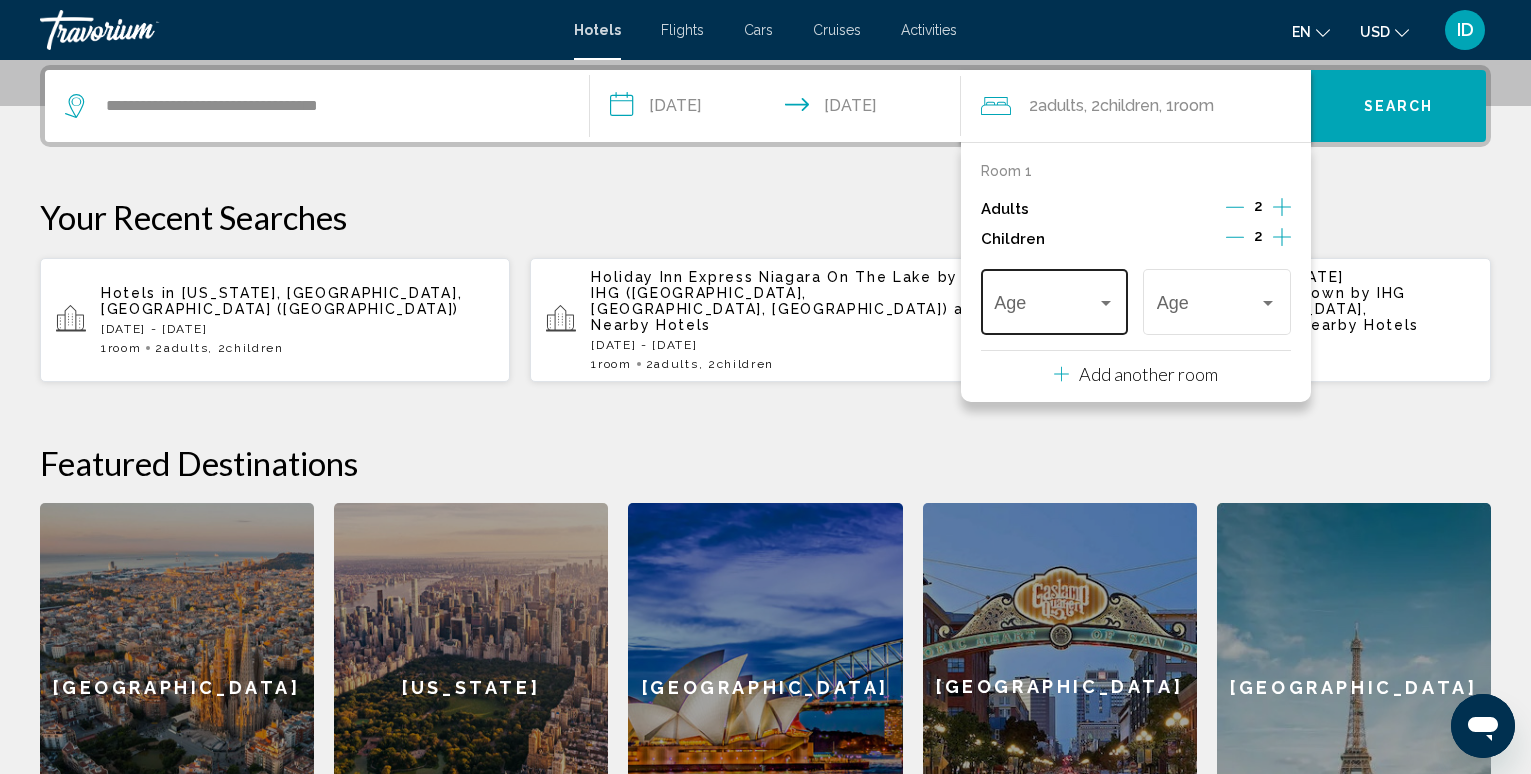 click at bounding box center (1106, 303) 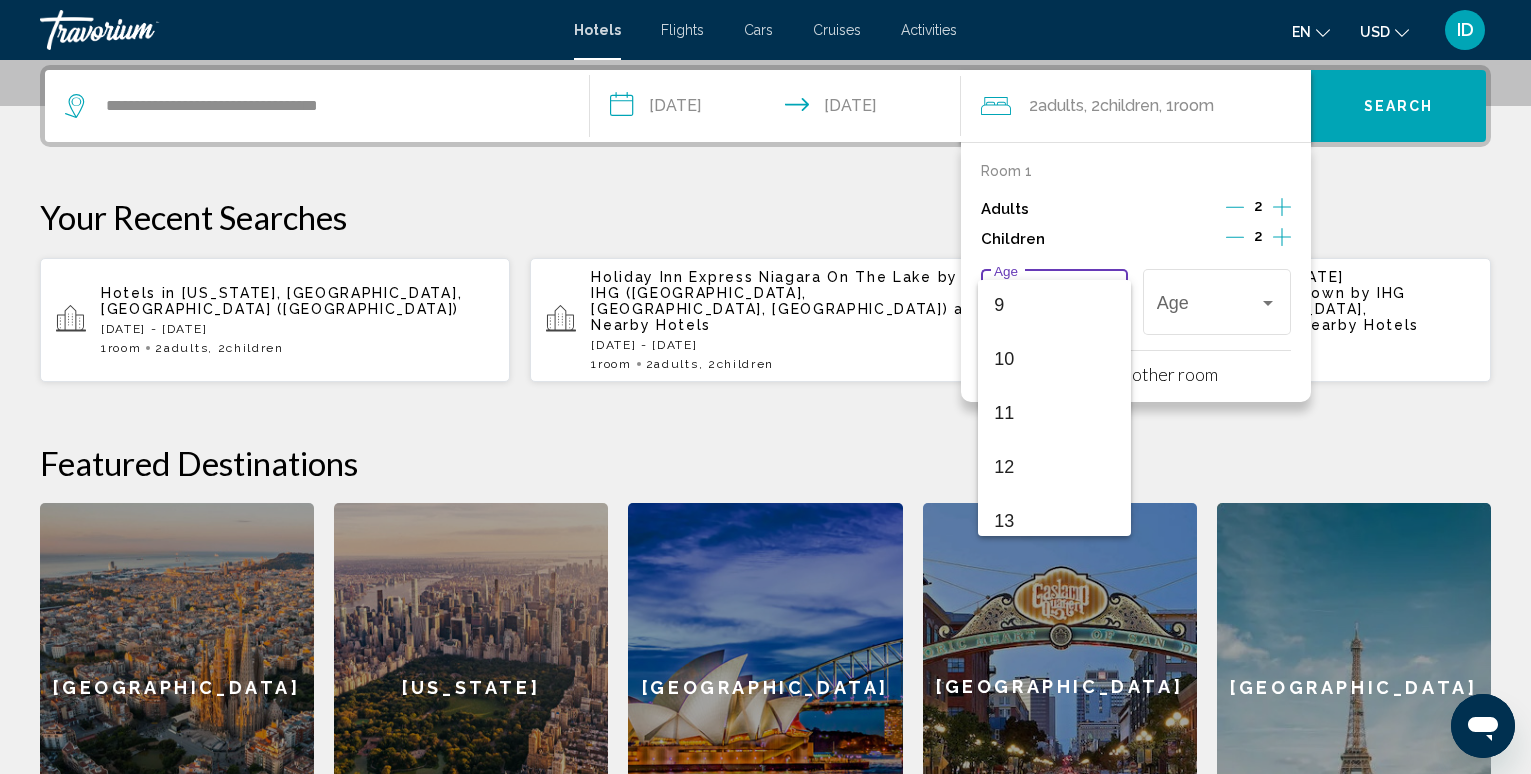 scroll, scrollTop: 500, scrollLeft: 0, axis: vertical 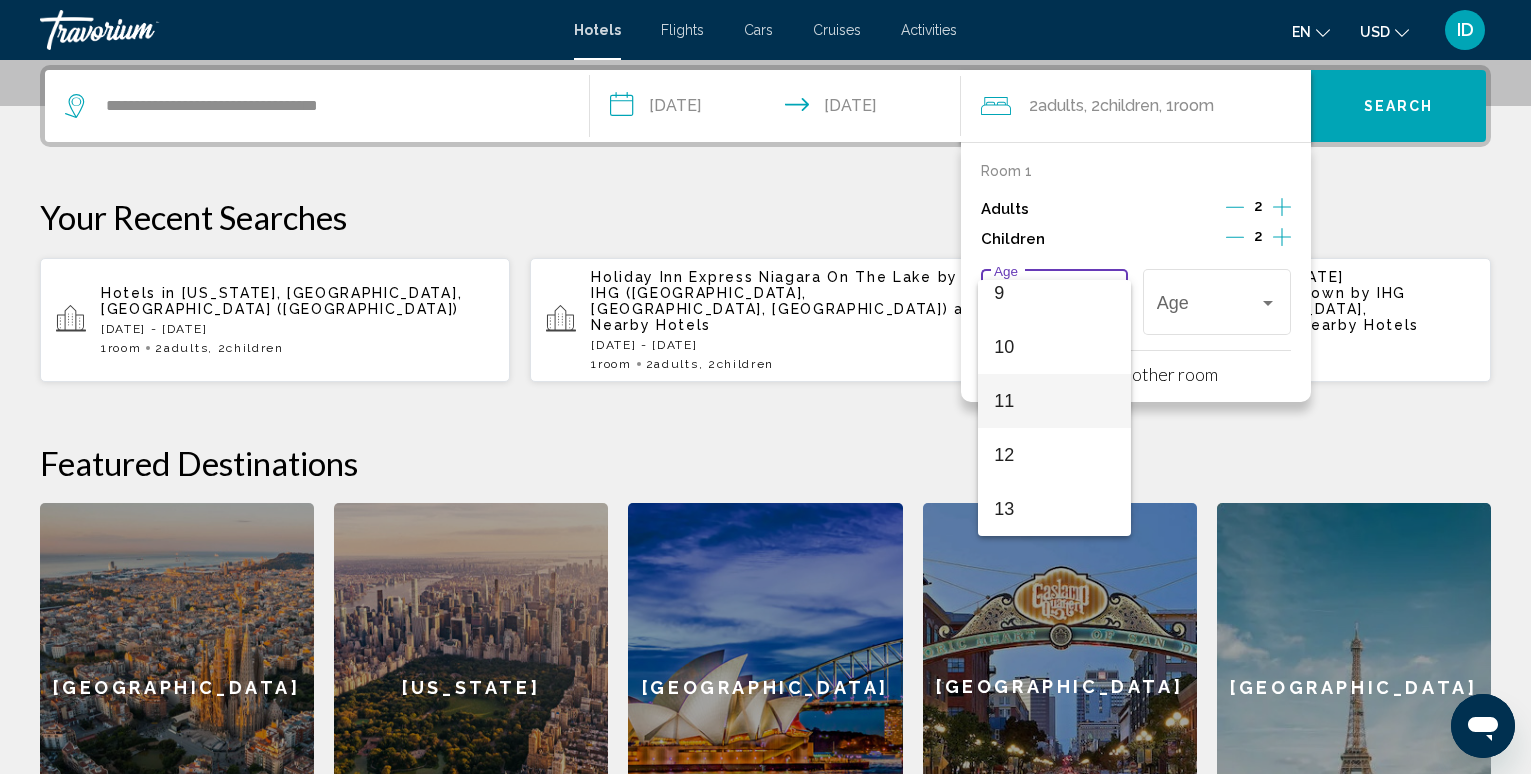 click on "11" at bounding box center (1054, 401) 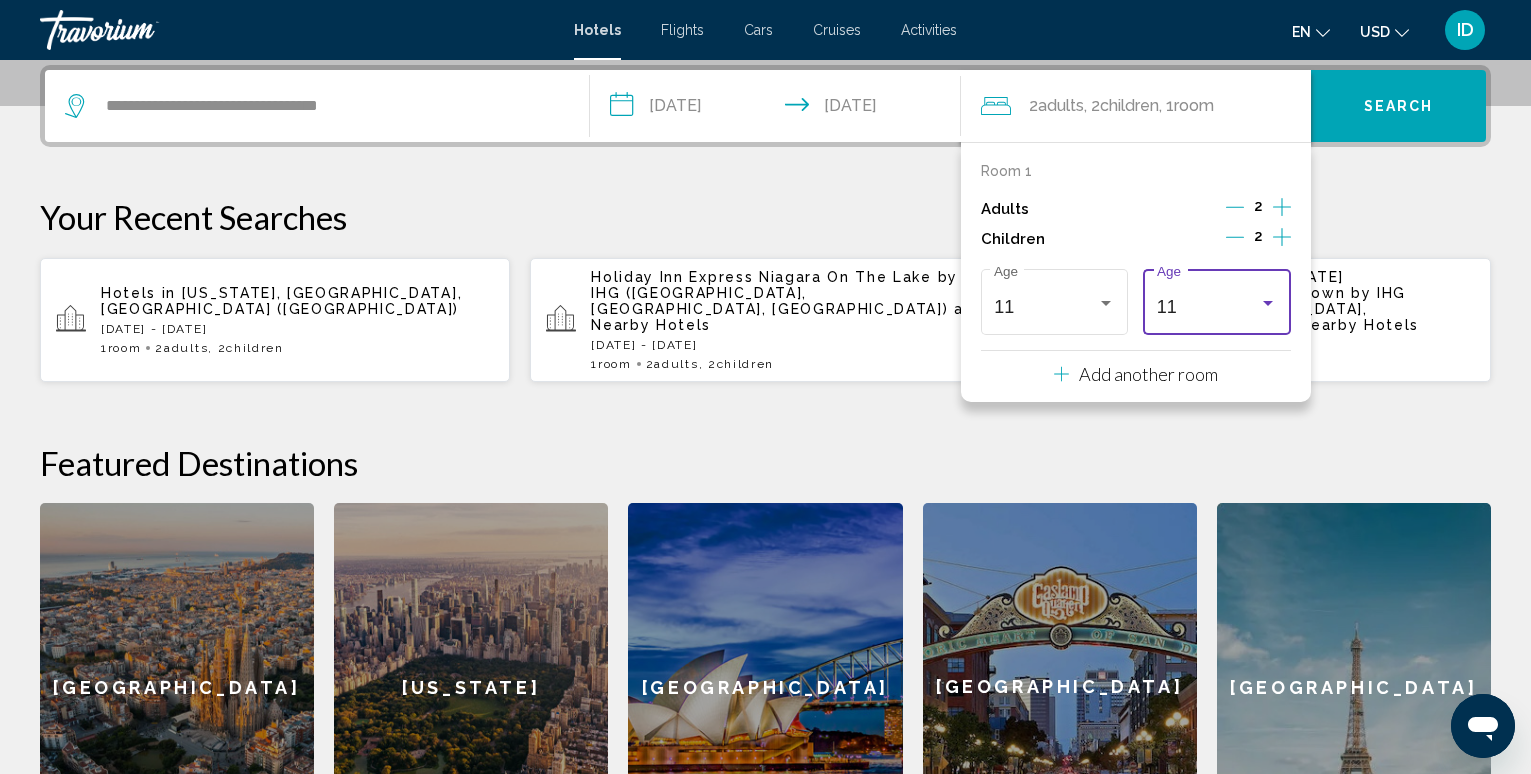 click at bounding box center [1268, 303] 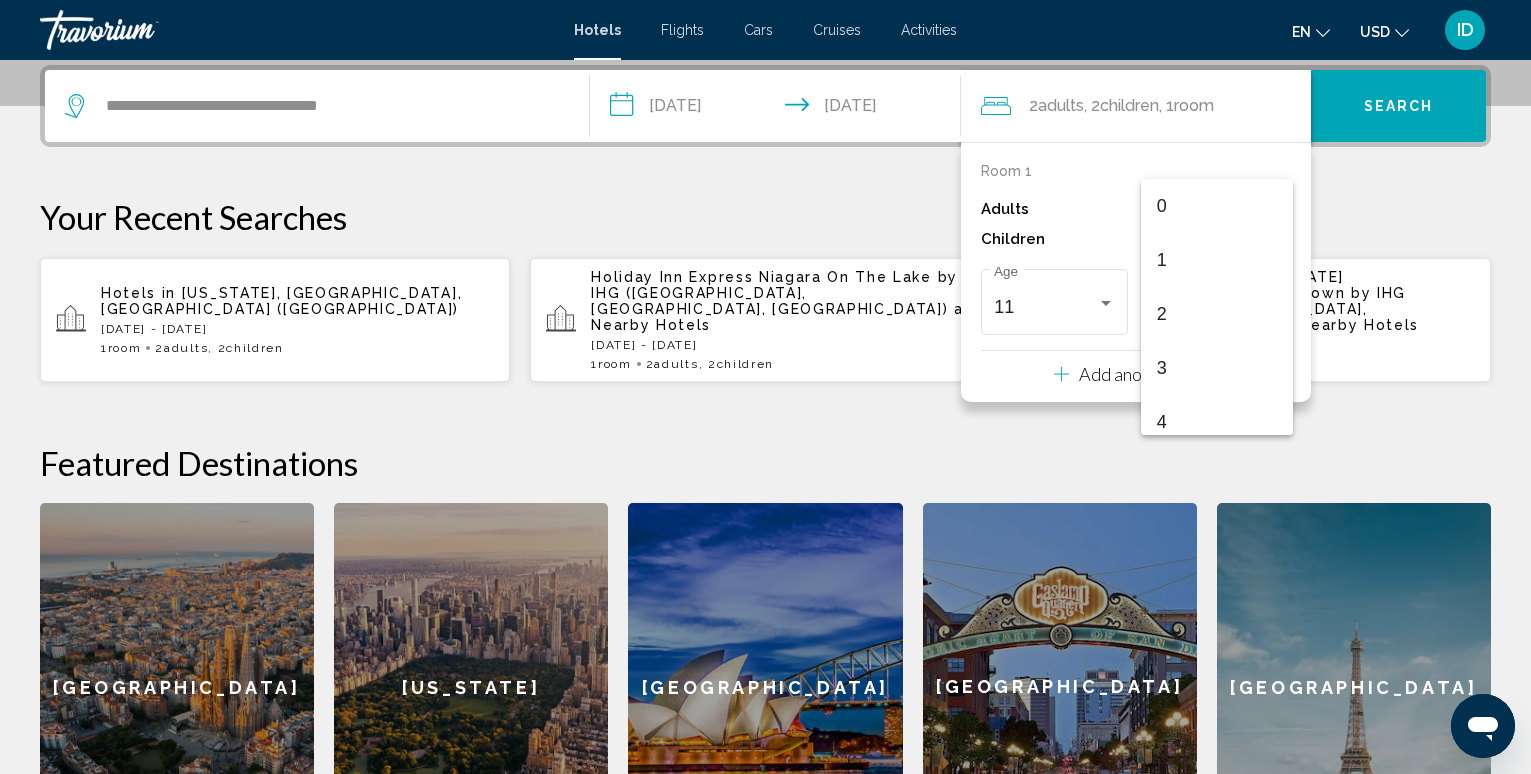 scroll, scrollTop: 493, scrollLeft: 0, axis: vertical 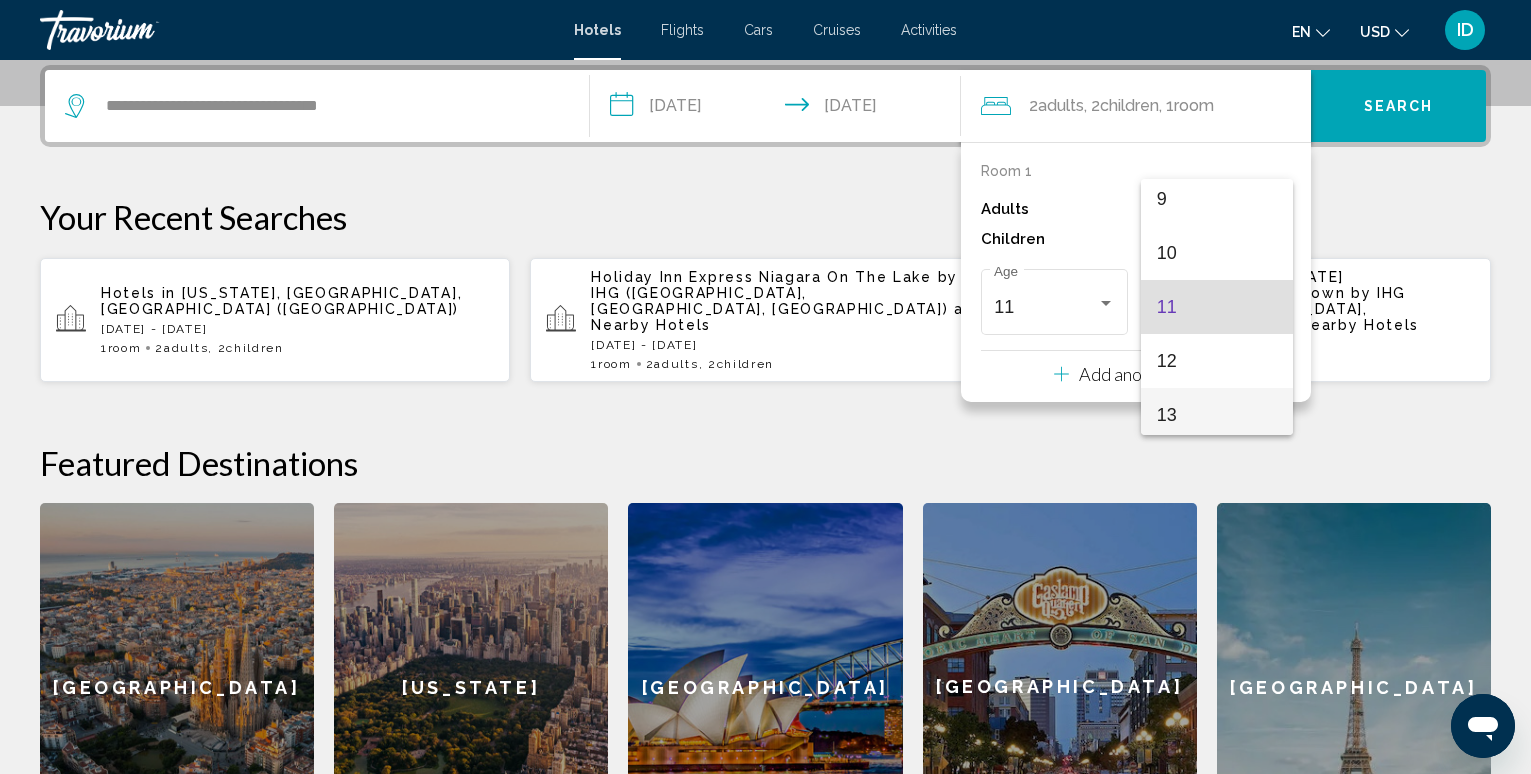 click on "13" at bounding box center [1217, 415] 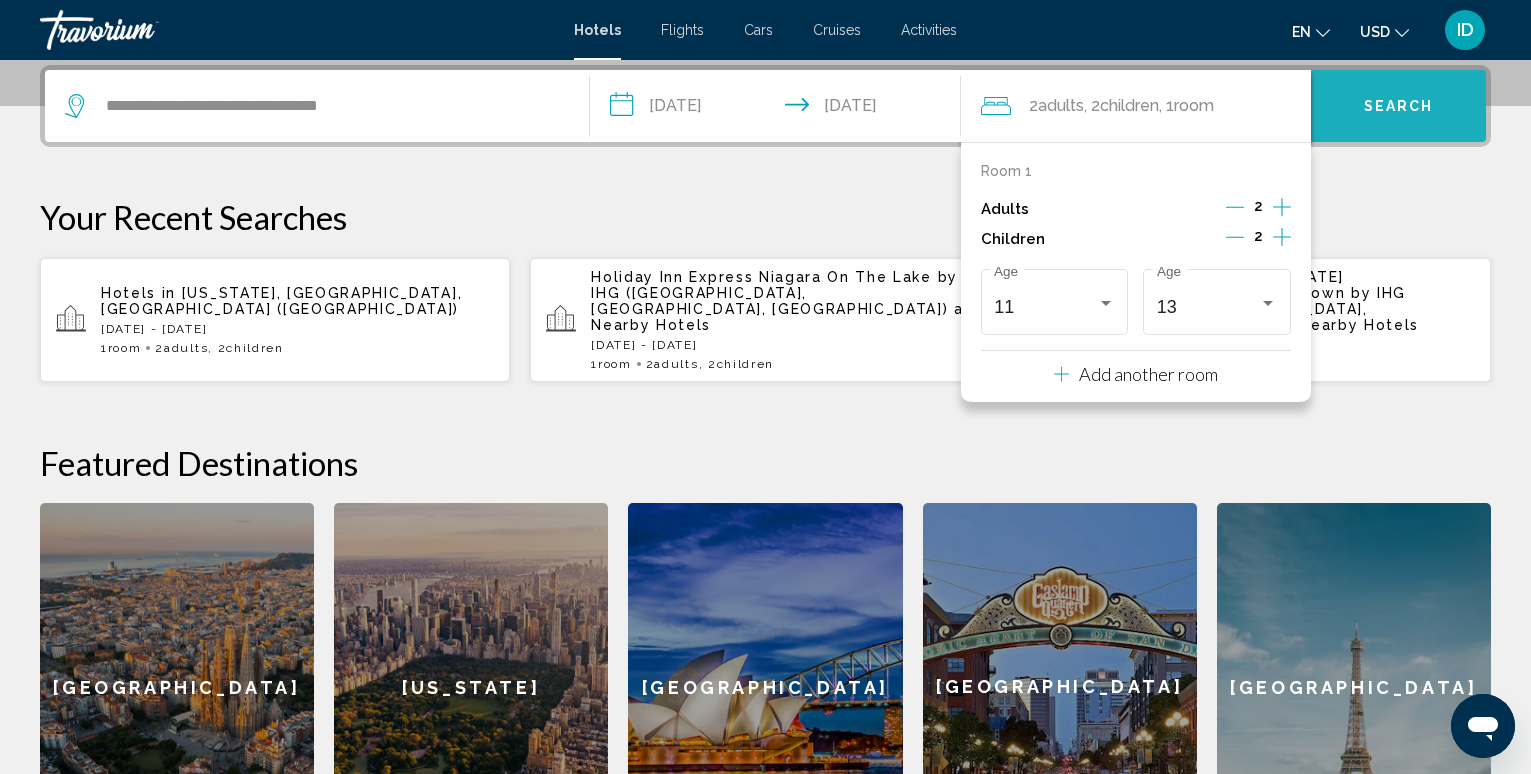 click on "Search" at bounding box center (1398, 106) 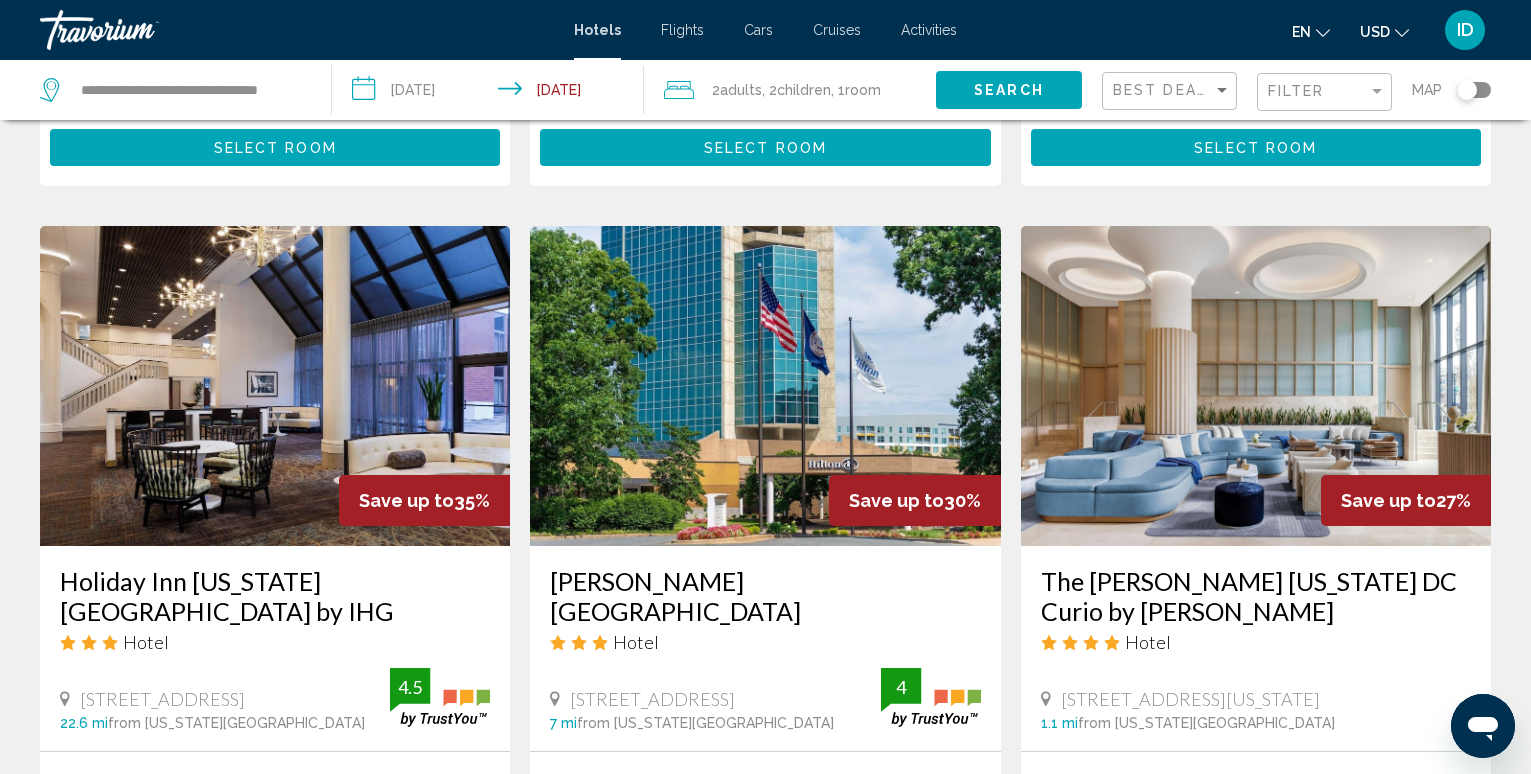scroll, scrollTop: 2500, scrollLeft: 0, axis: vertical 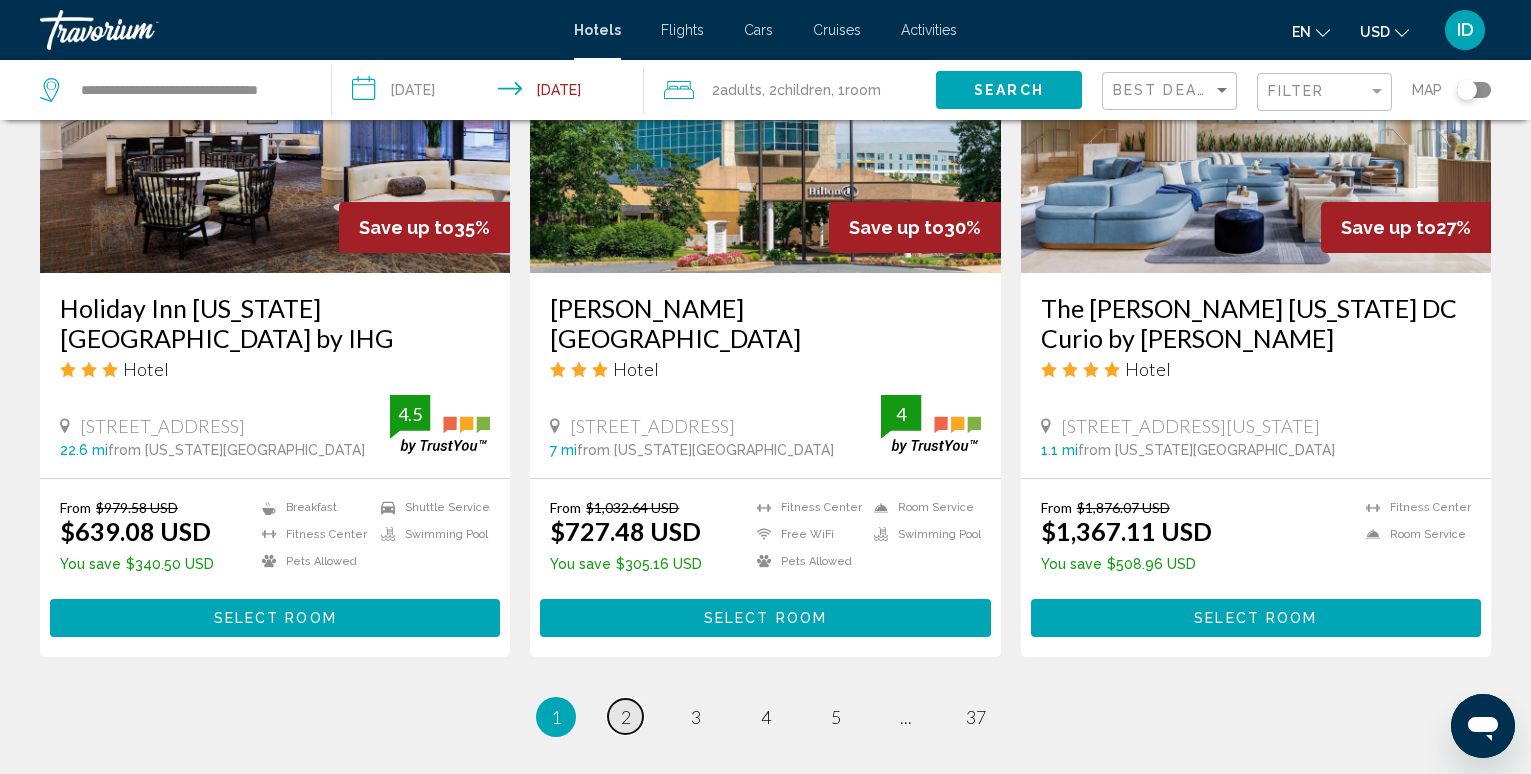 click on "2" at bounding box center [626, 717] 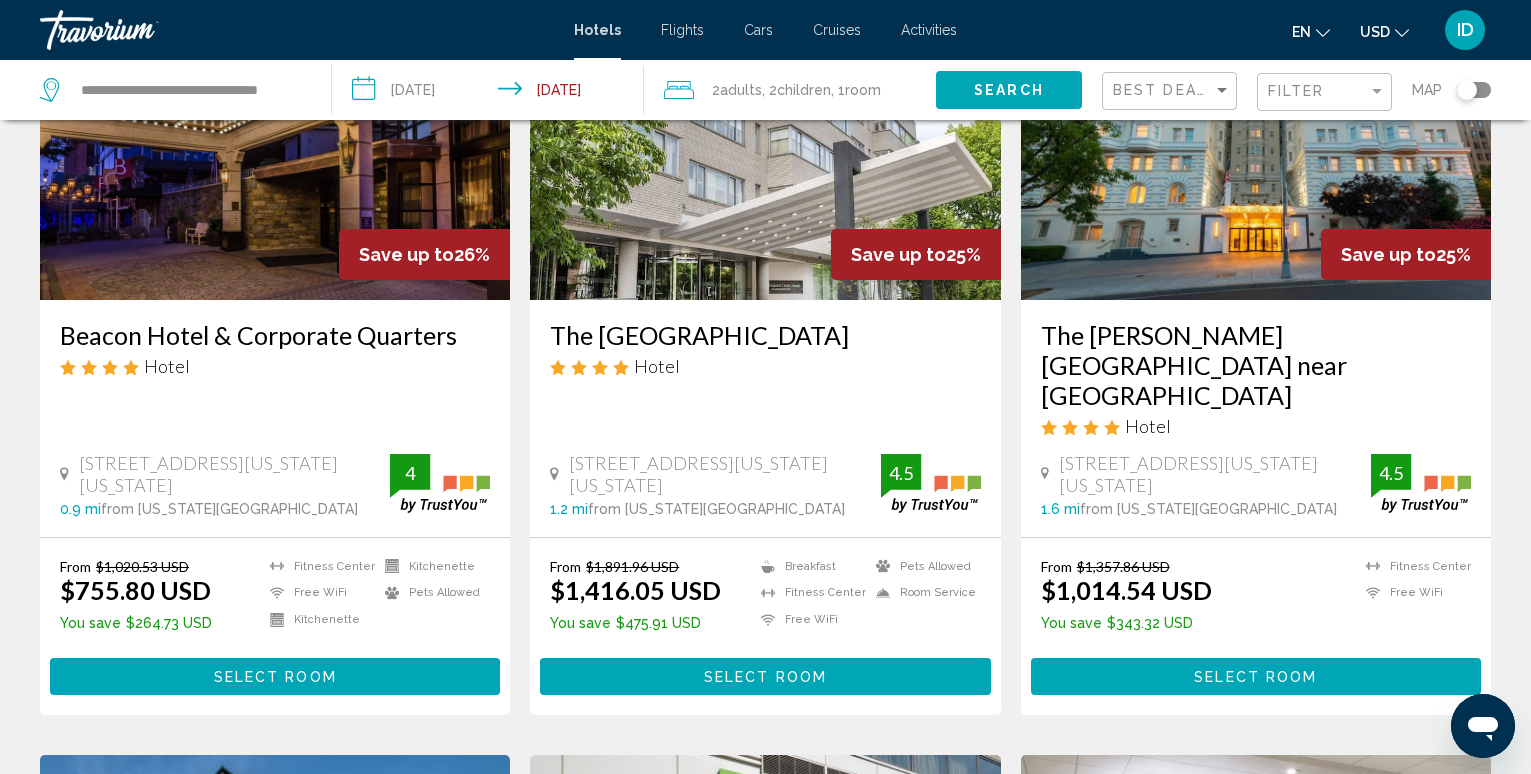 scroll, scrollTop: 0, scrollLeft: 0, axis: both 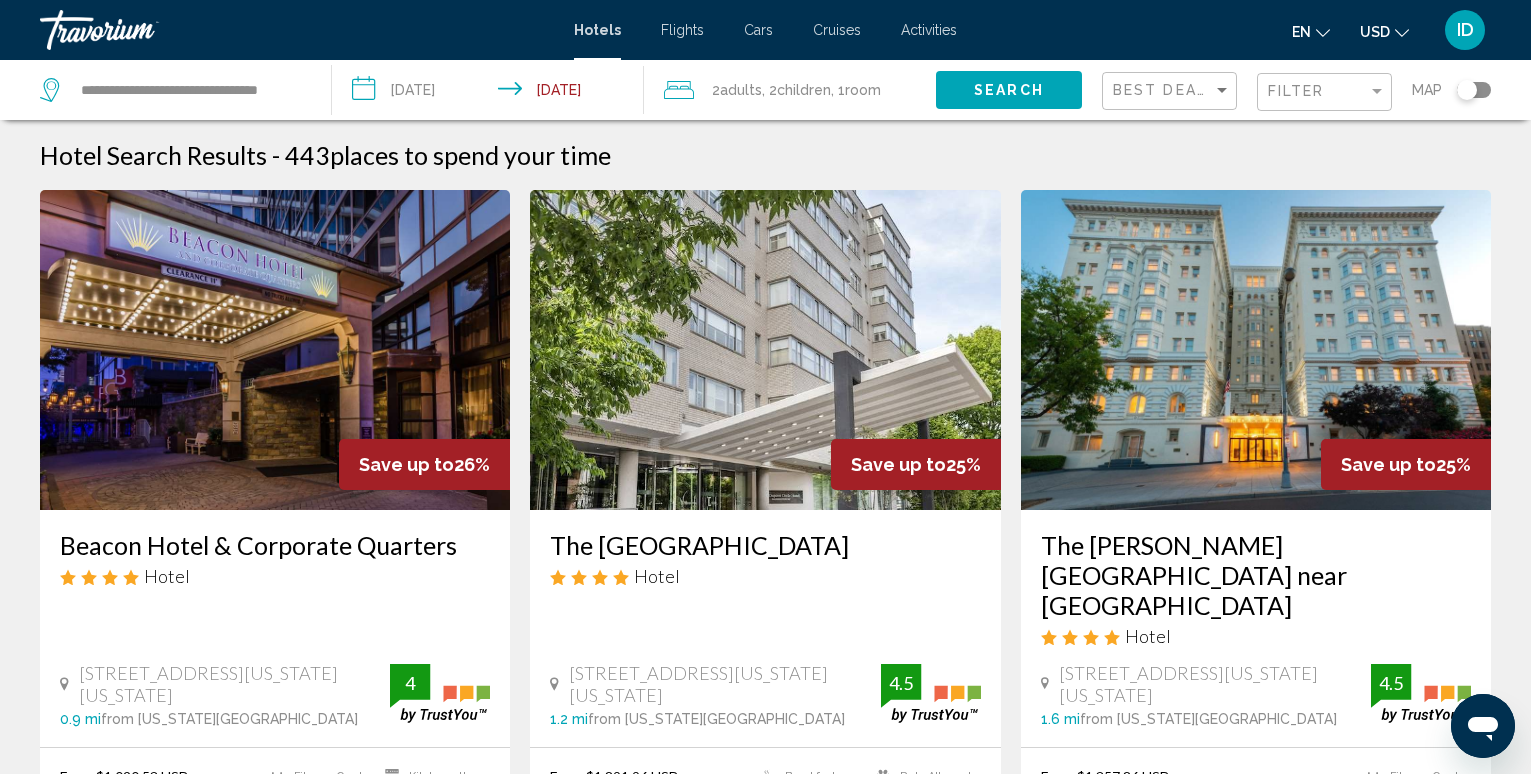 click at bounding box center (275, 350) 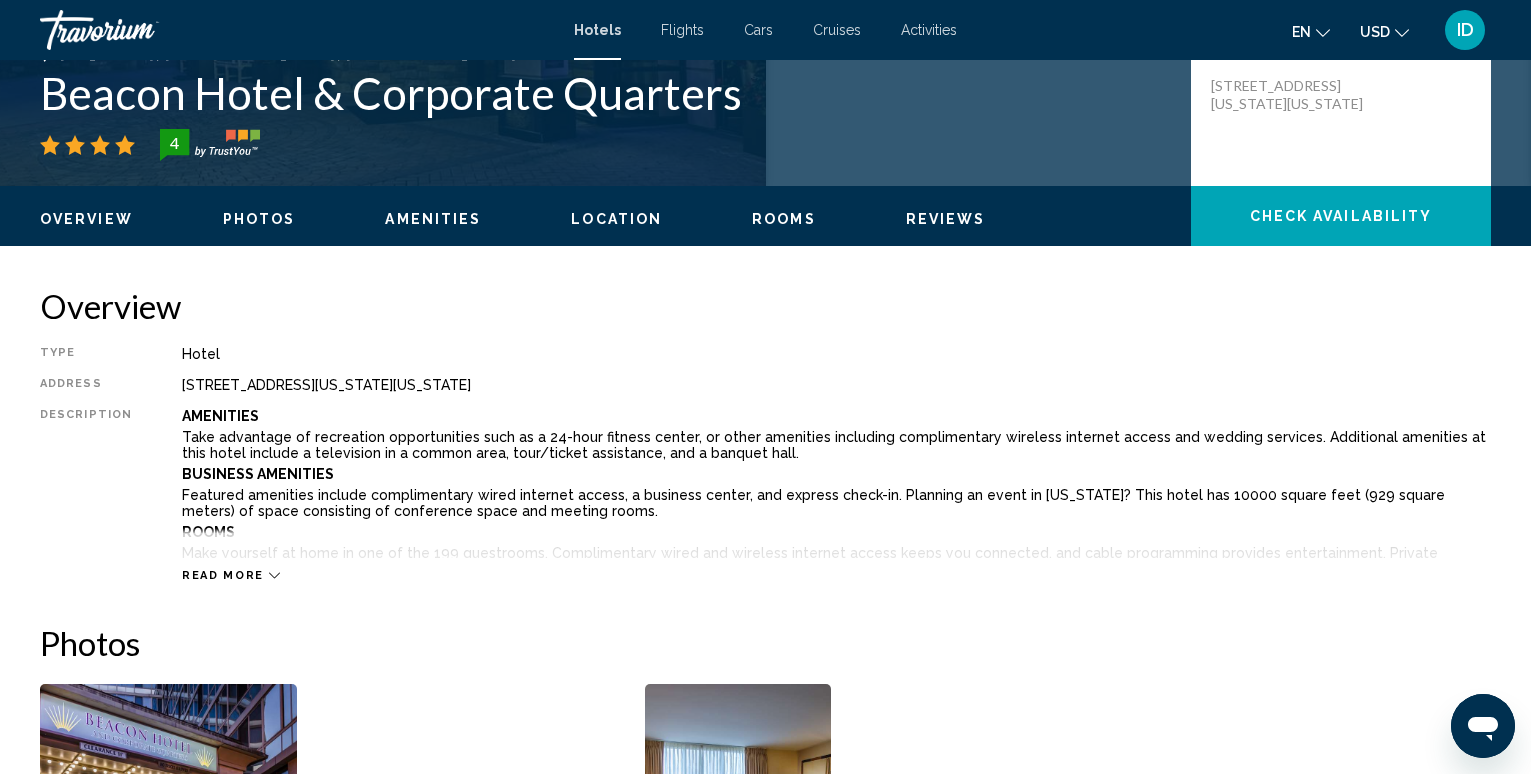 scroll, scrollTop: 501, scrollLeft: 0, axis: vertical 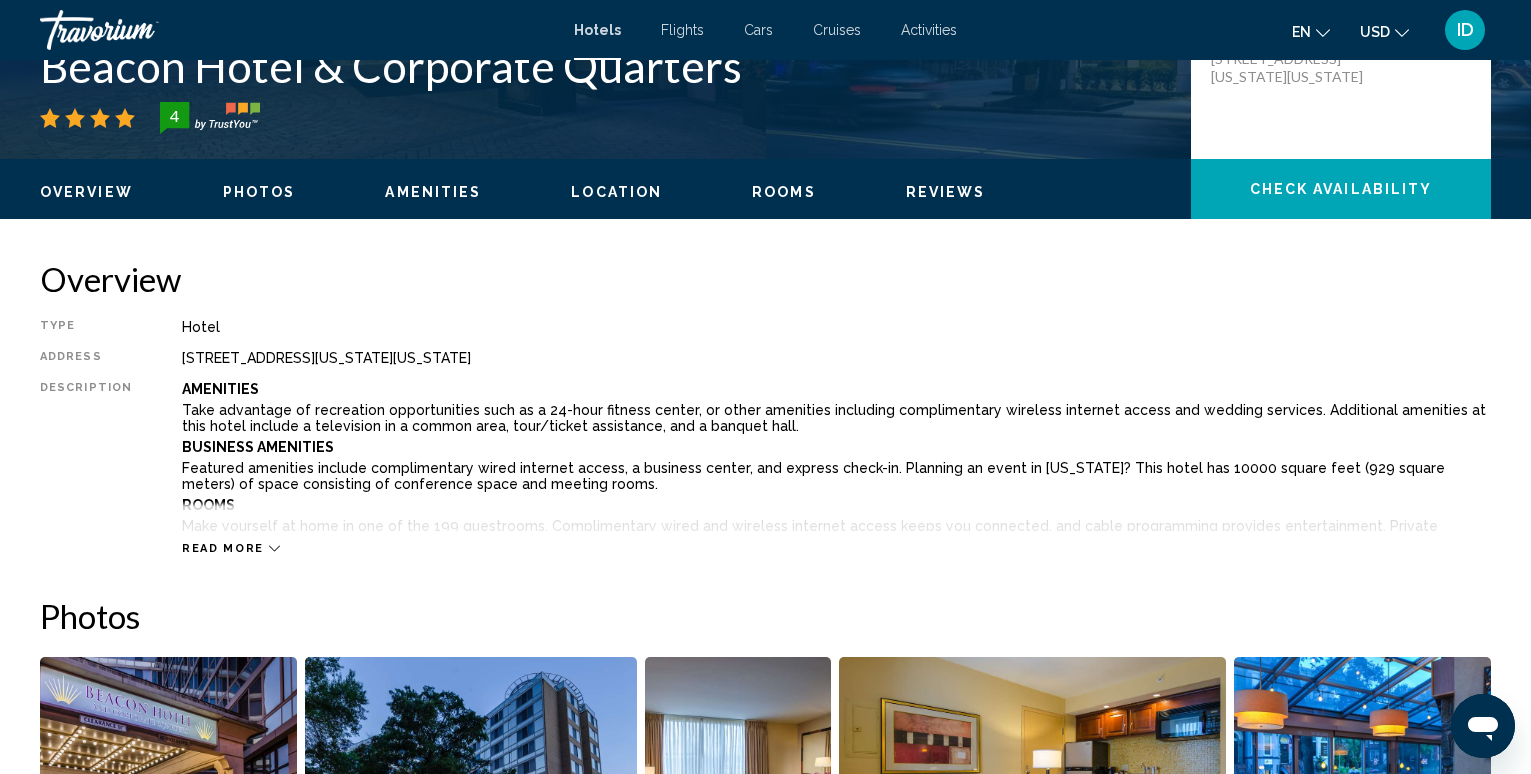 click on "Read more" at bounding box center (223, 548) 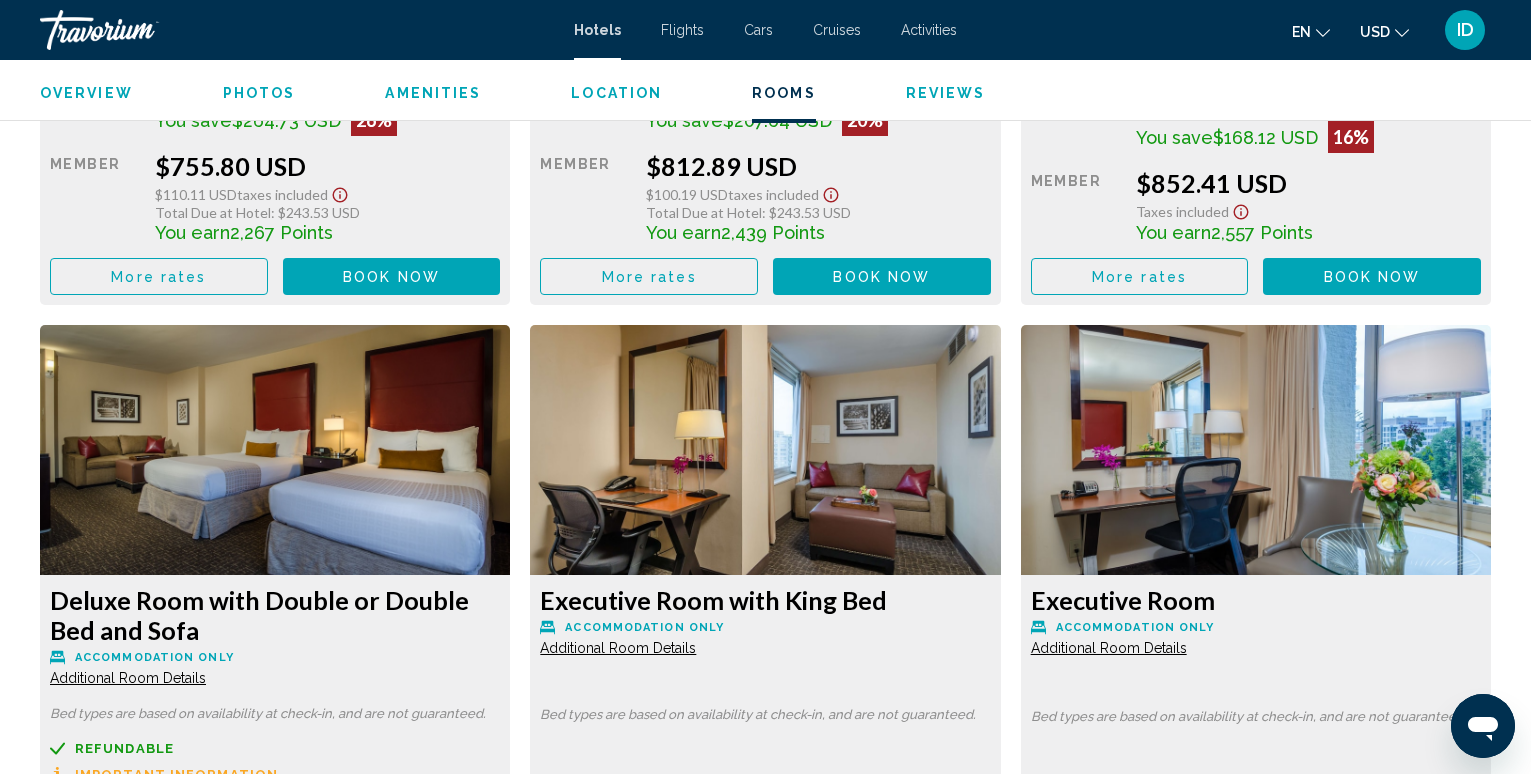 scroll, scrollTop: 4301, scrollLeft: 0, axis: vertical 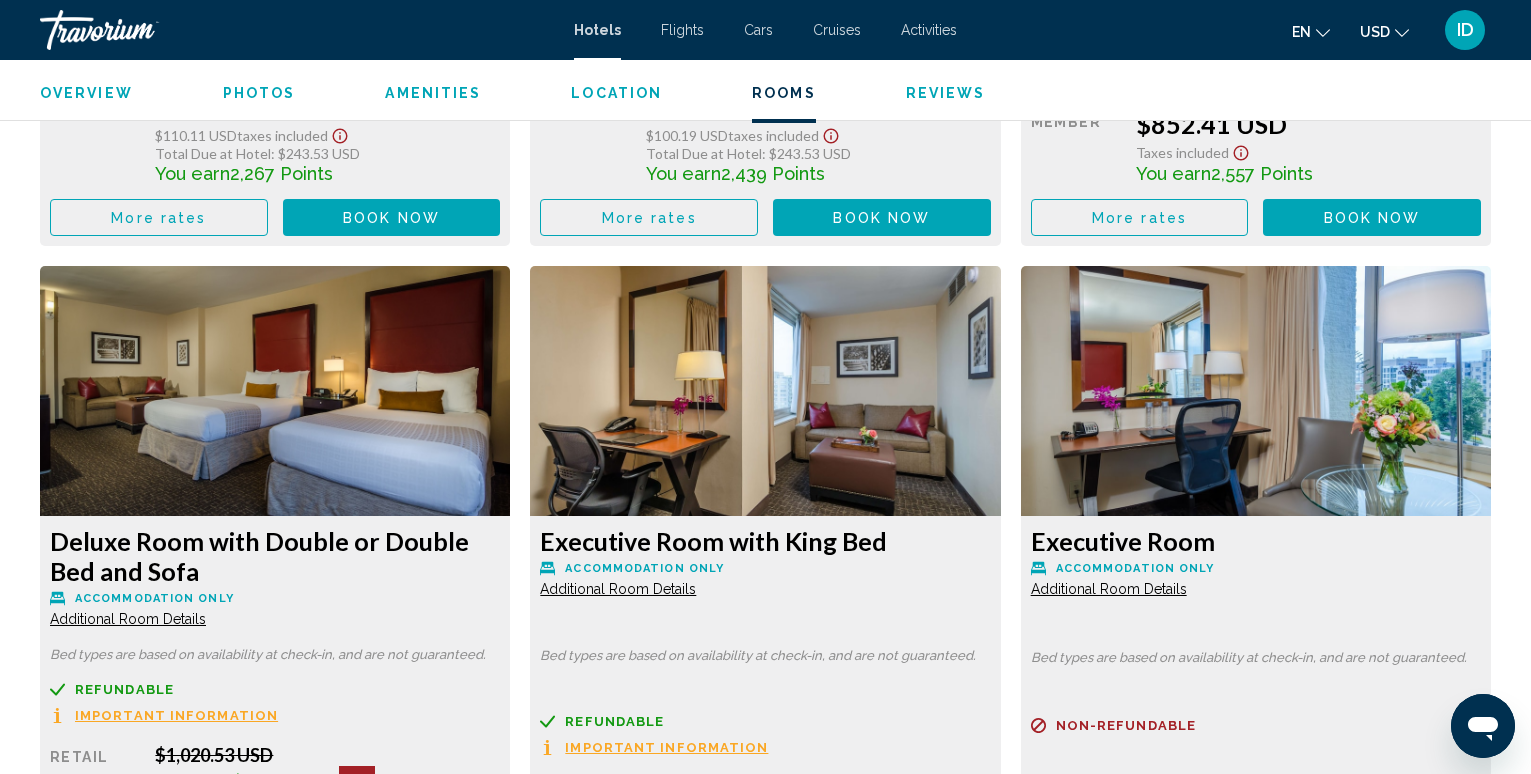 click on "Executive Room
Accommodation Only Additional Room Details" at bounding box center [275, -125] 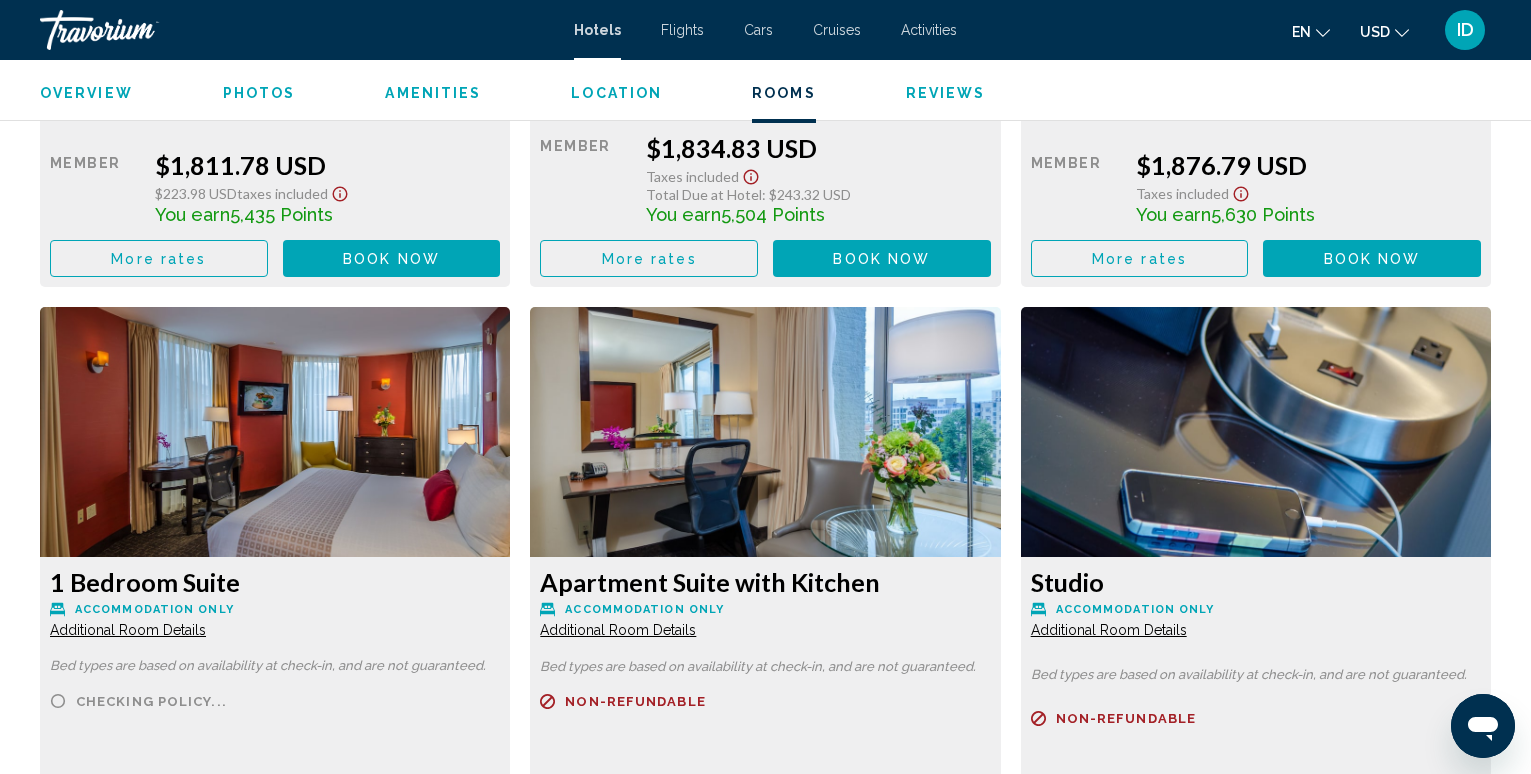 scroll, scrollTop: 7901, scrollLeft: 0, axis: vertical 